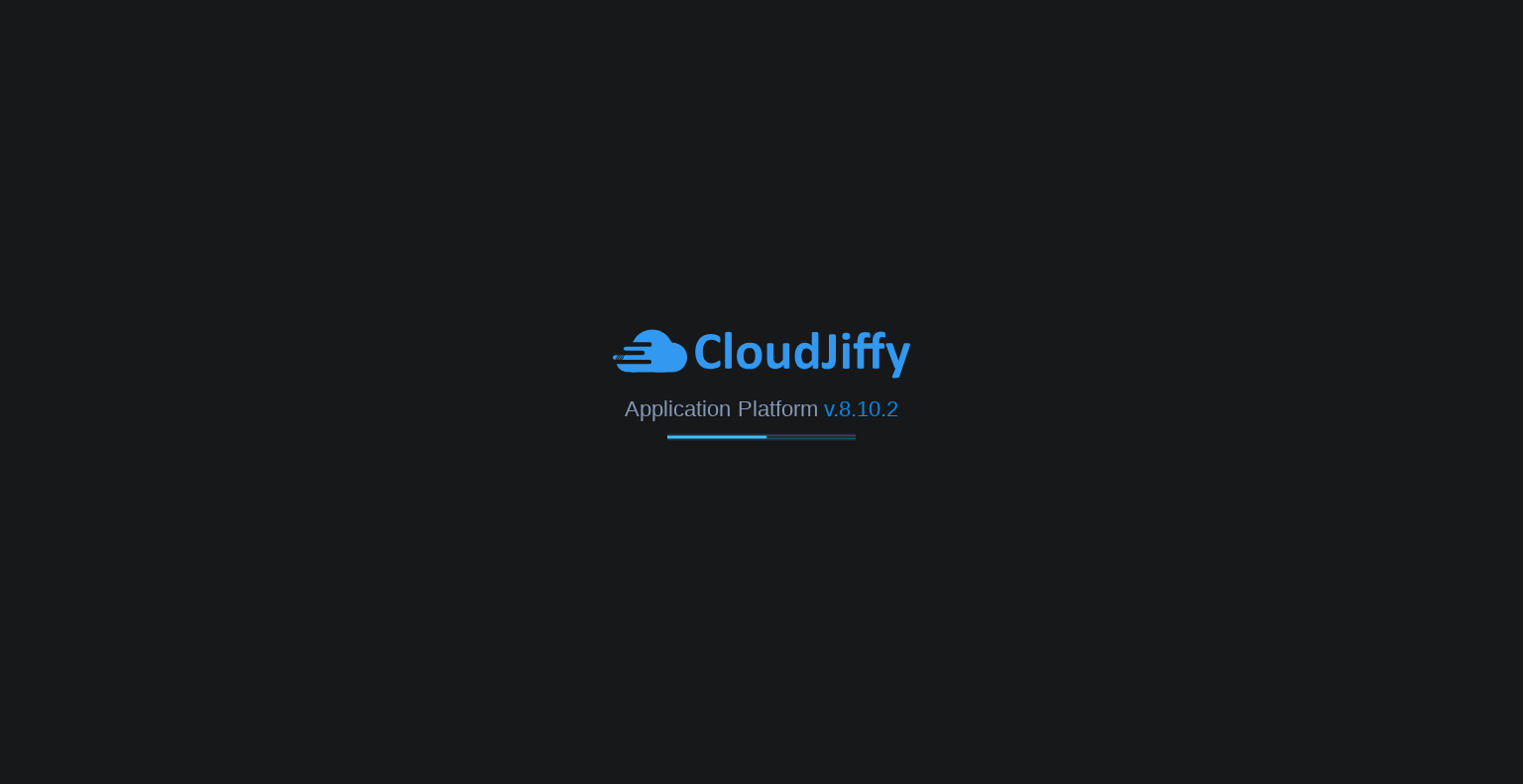 scroll, scrollTop: 0, scrollLeft: 0, axis: both 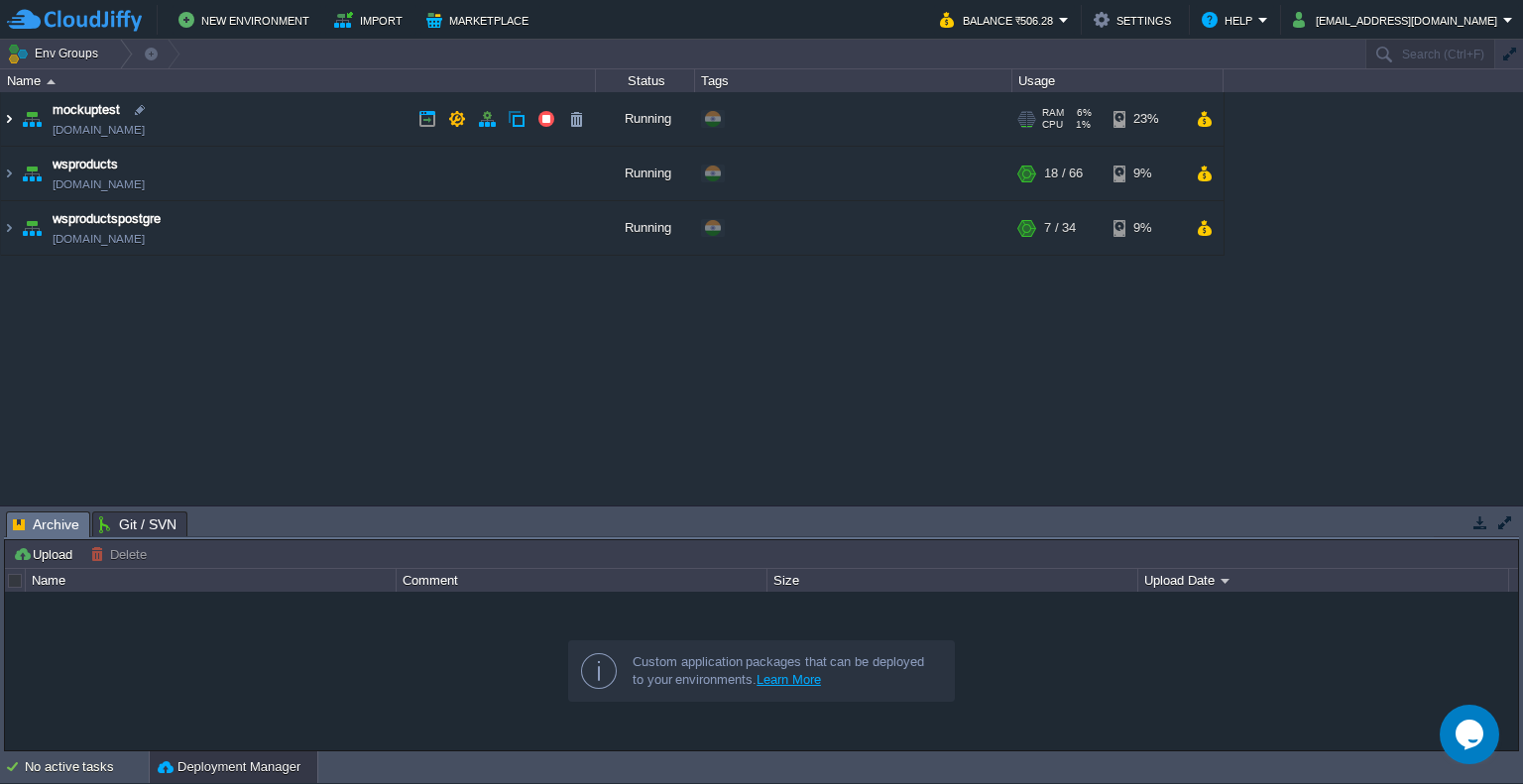 click at bounding box center [9, 119] 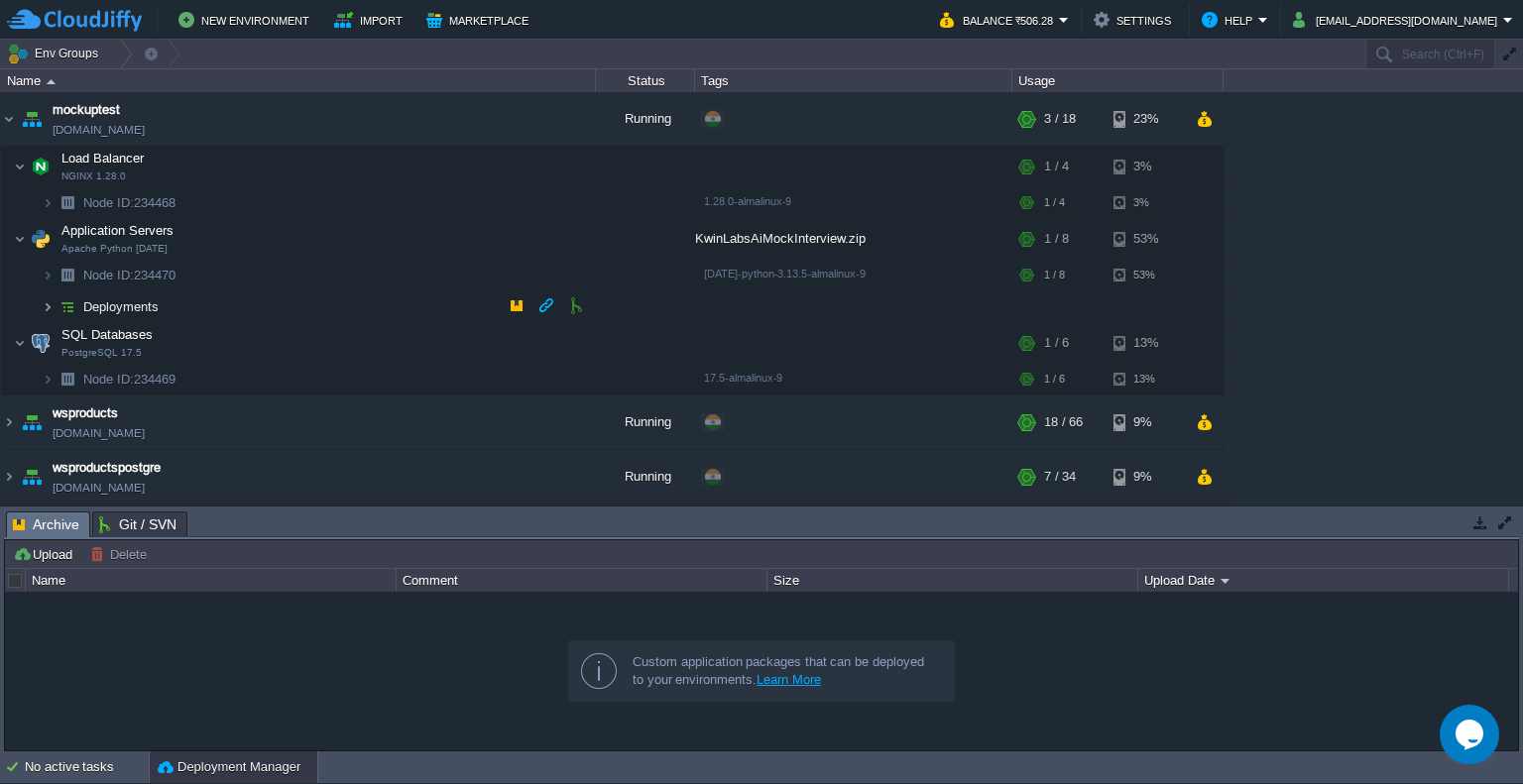 click at bounding box center (48, 306) 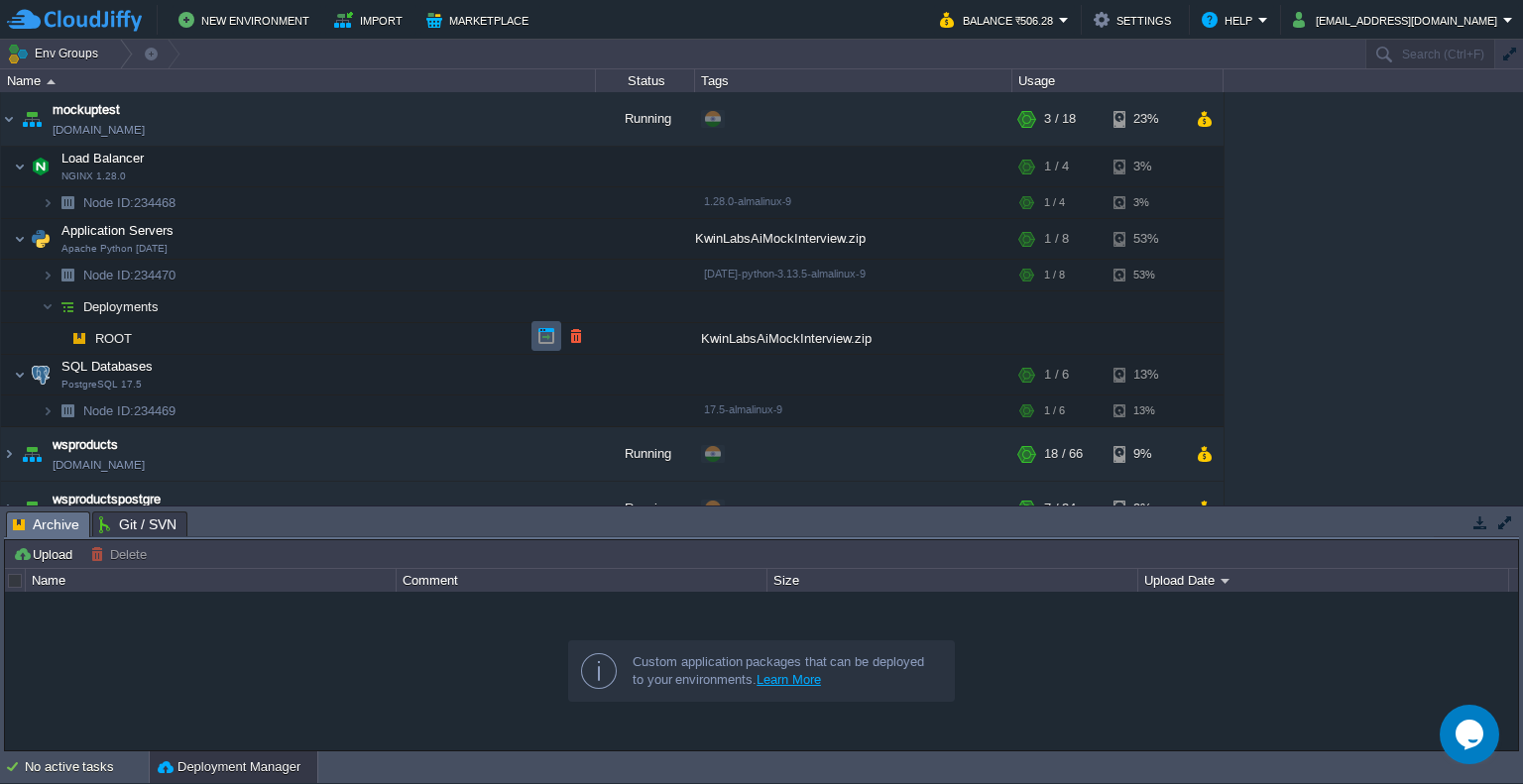 click at bounding box center (546, 336) 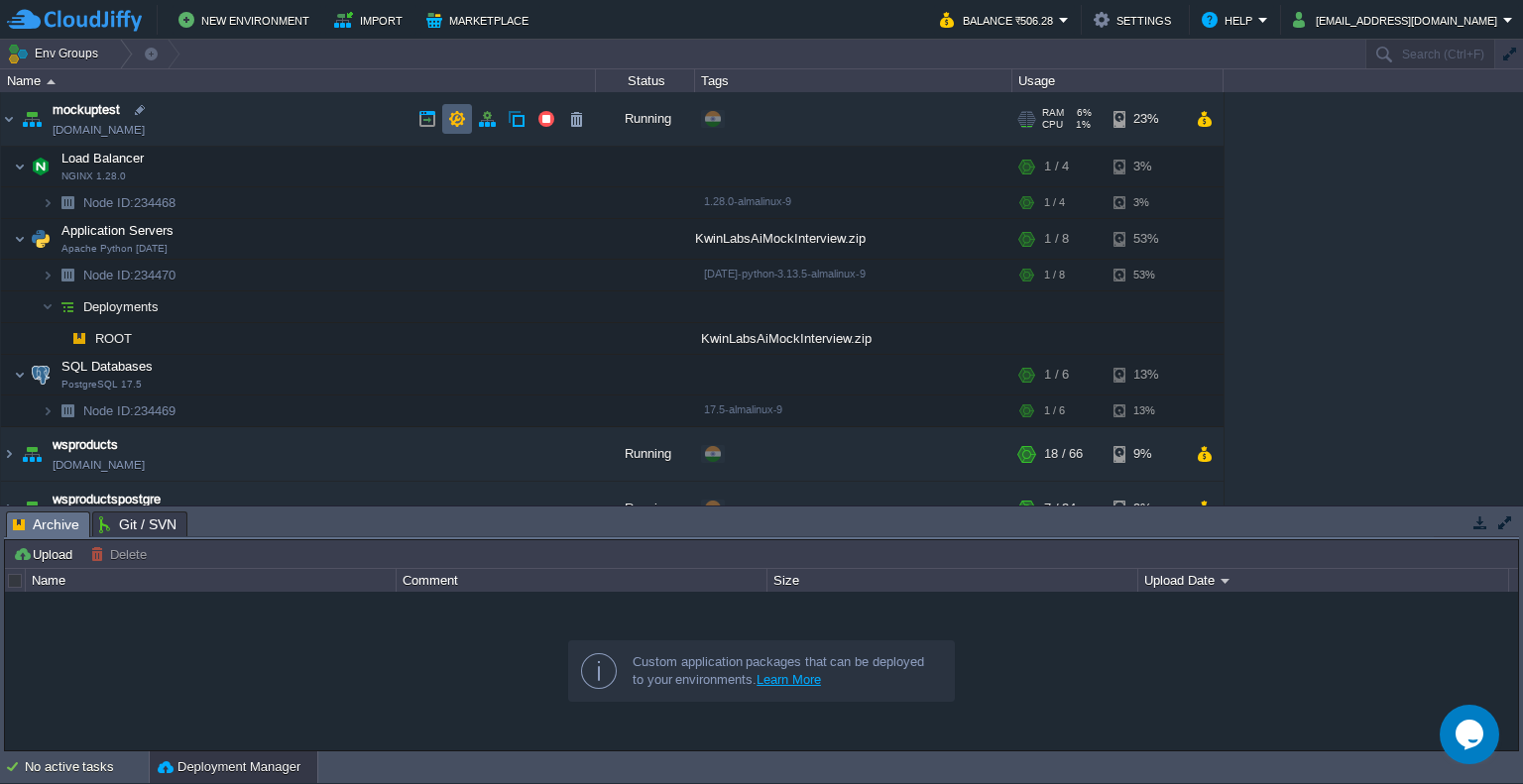 click at bounding box center [457, 119] 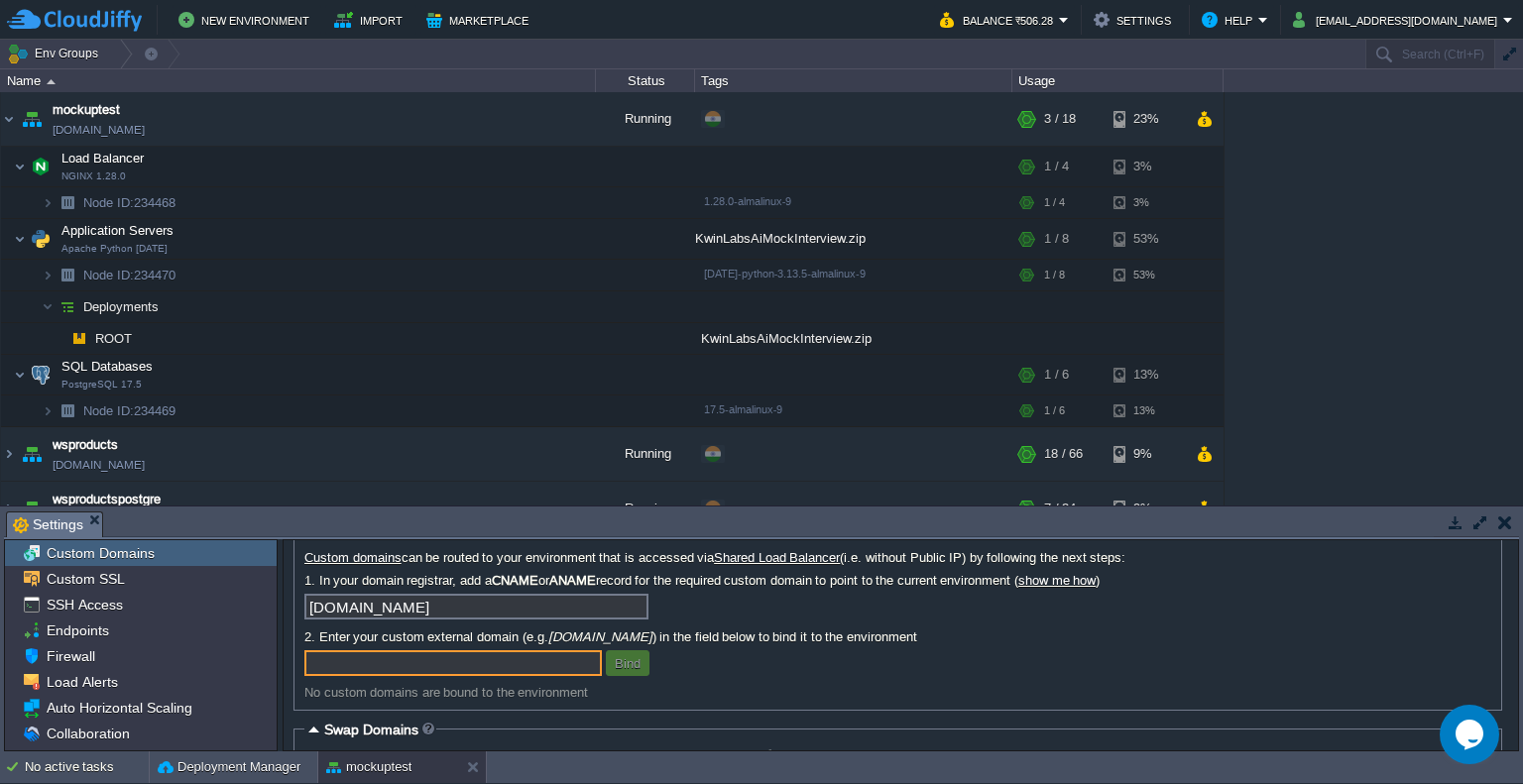 scroll, scrollTop: 70, scrollLeft: 0, axis: vertical 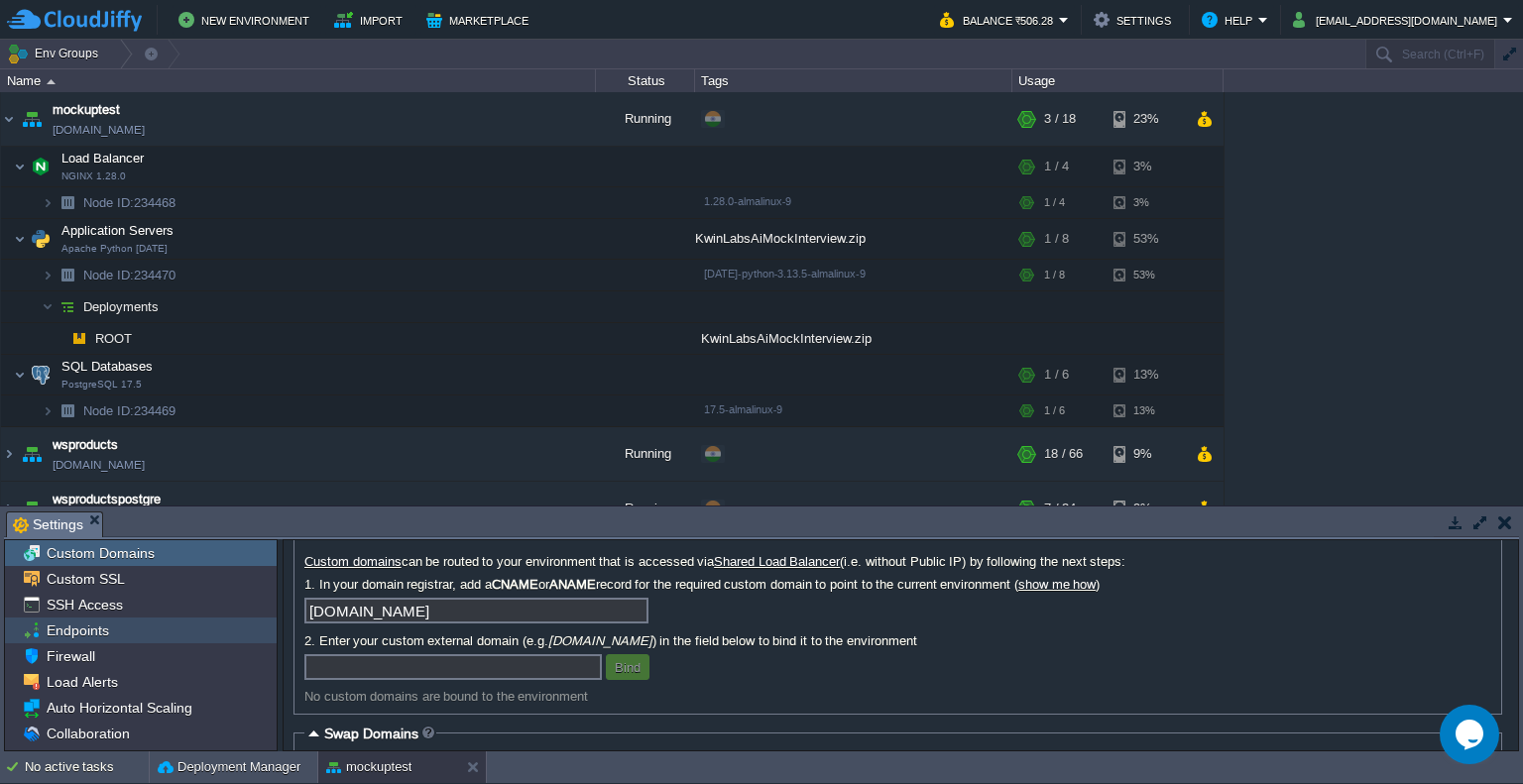 click on "Endpoints" at bounding box center [77, 630] 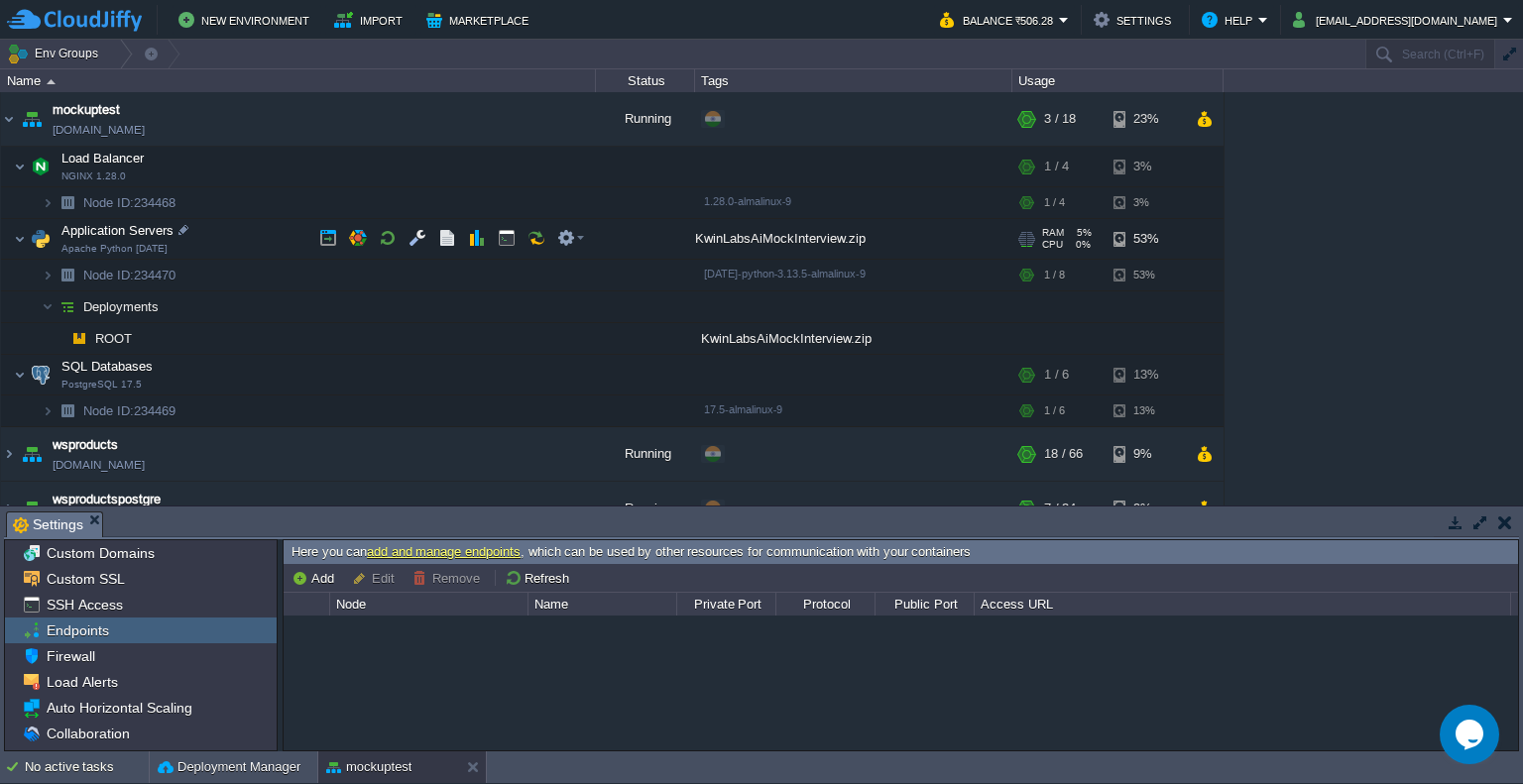 click at bounding box center [1030, 242] 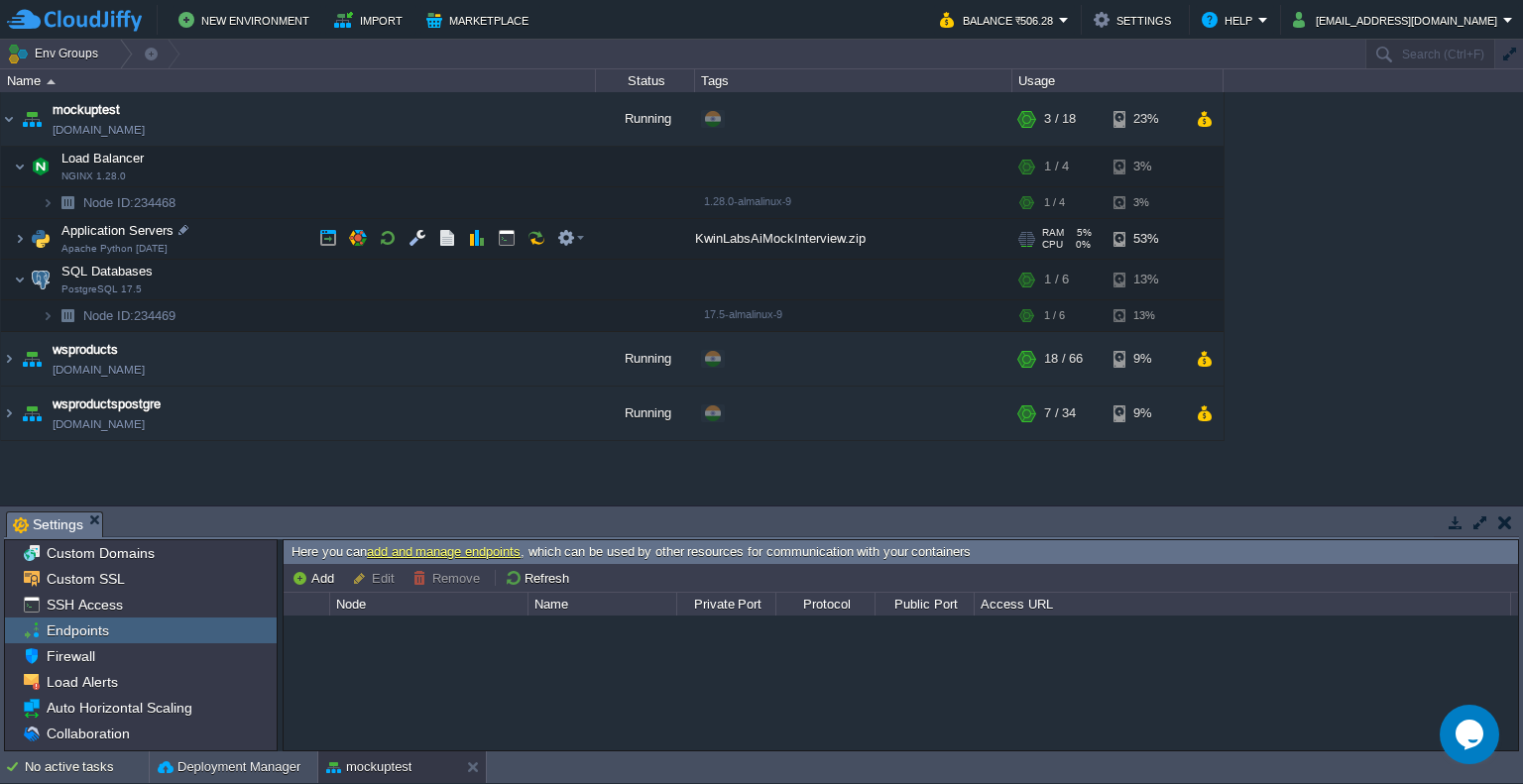 click on "RAM" at bounding box center [1053, 233] 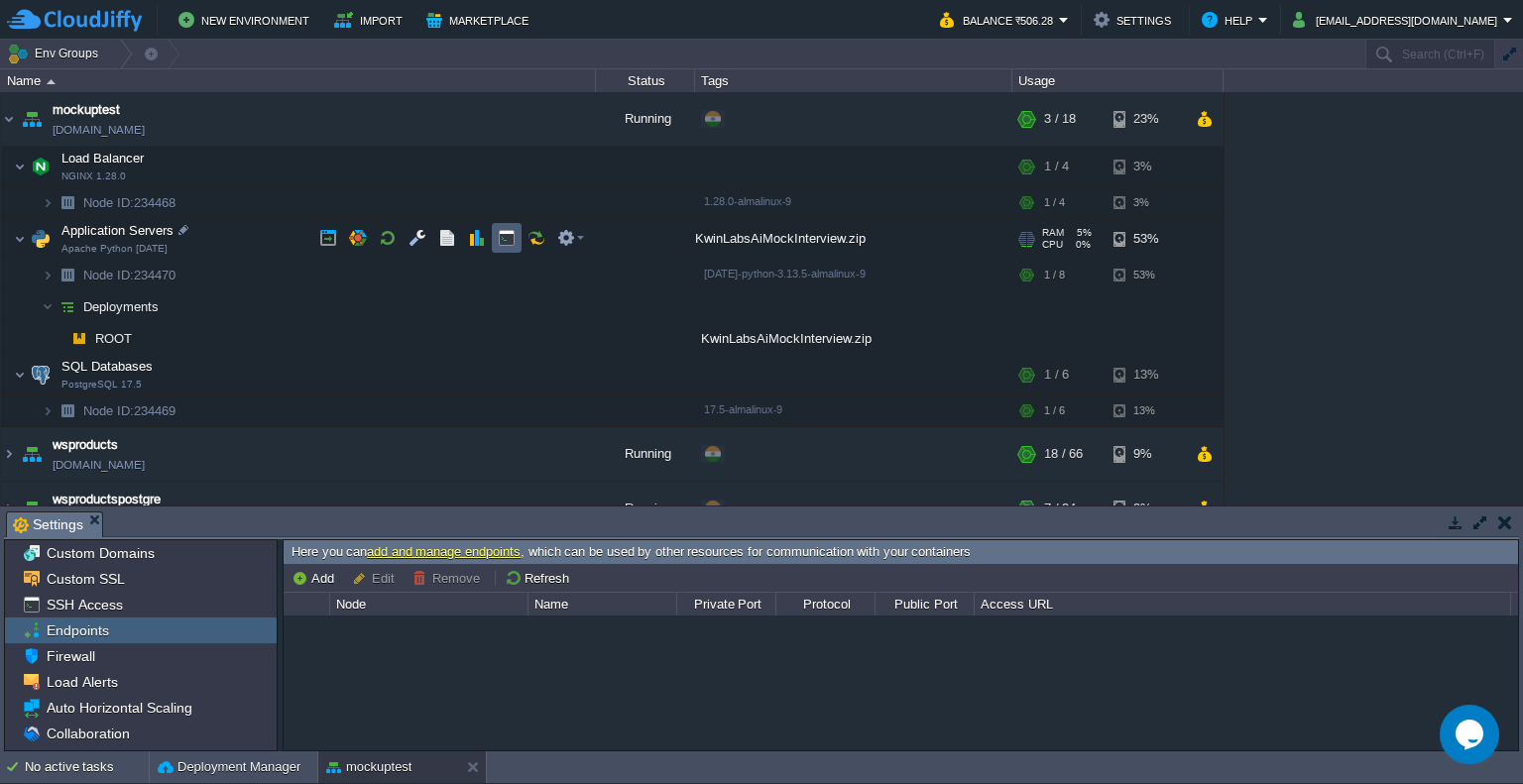 click at bounding box center [507, 238] 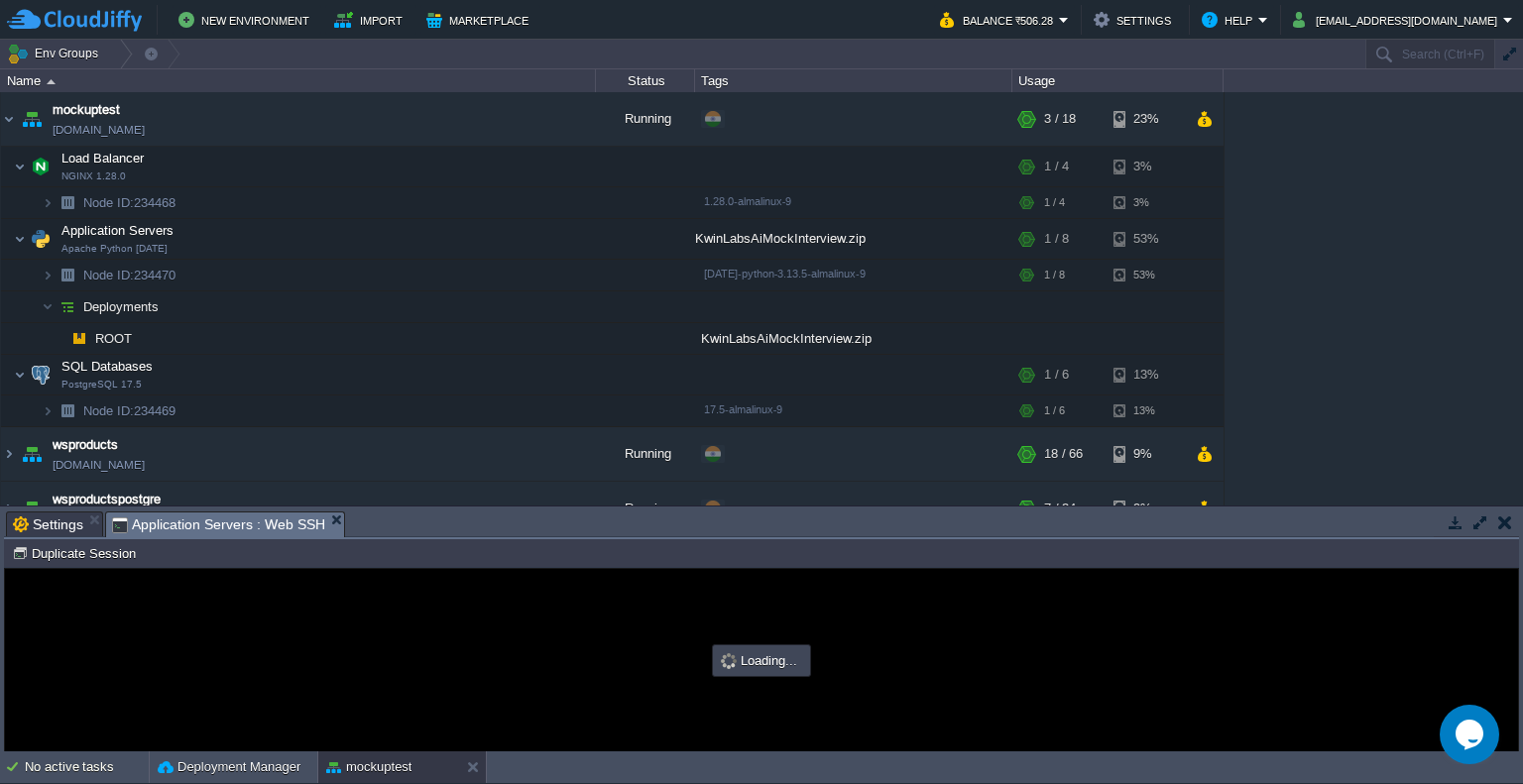 scroll, scrollTop: 0, scrollLeft: 0, axis: both 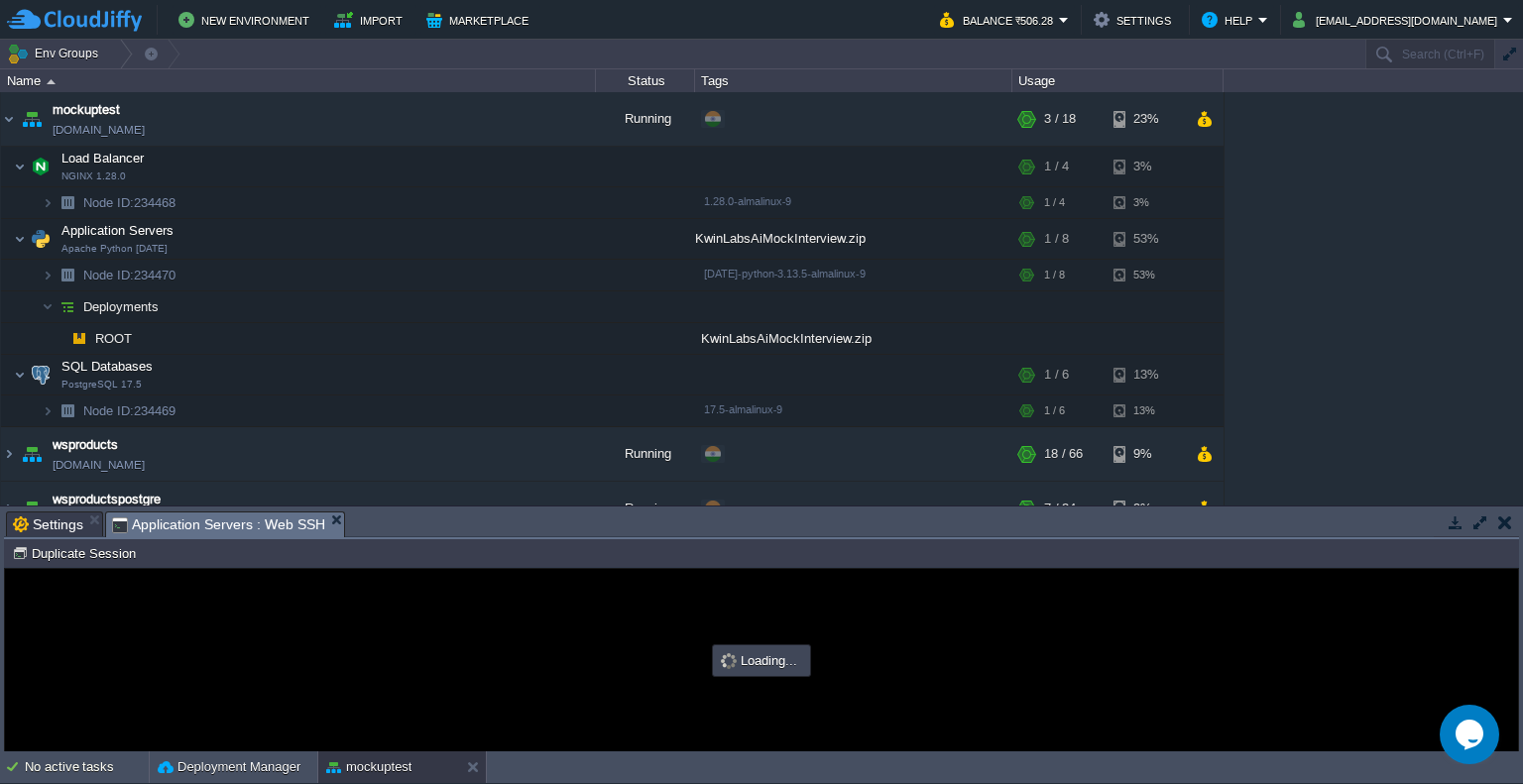 type on "#000000" 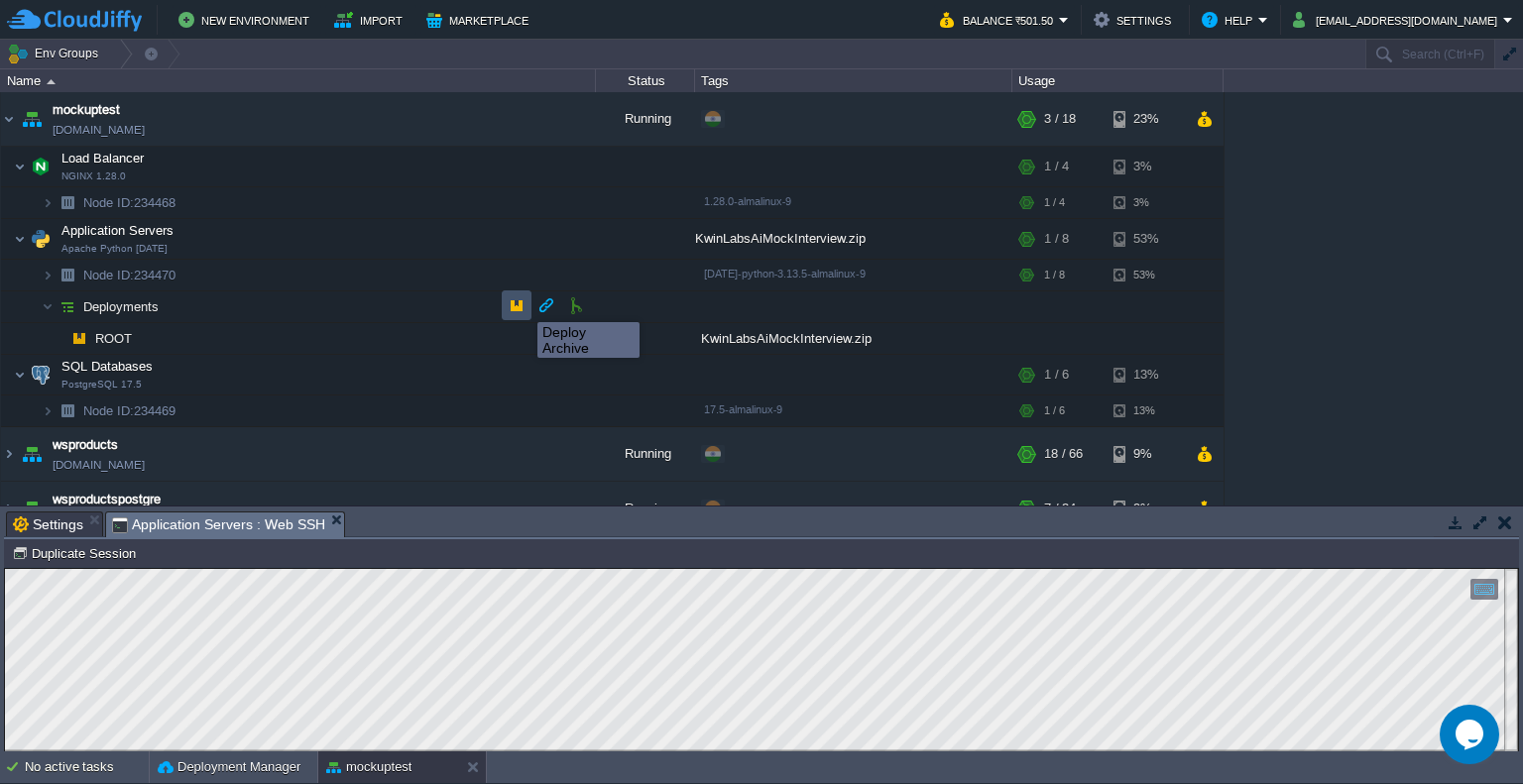 click at bounding box center [517, 305] 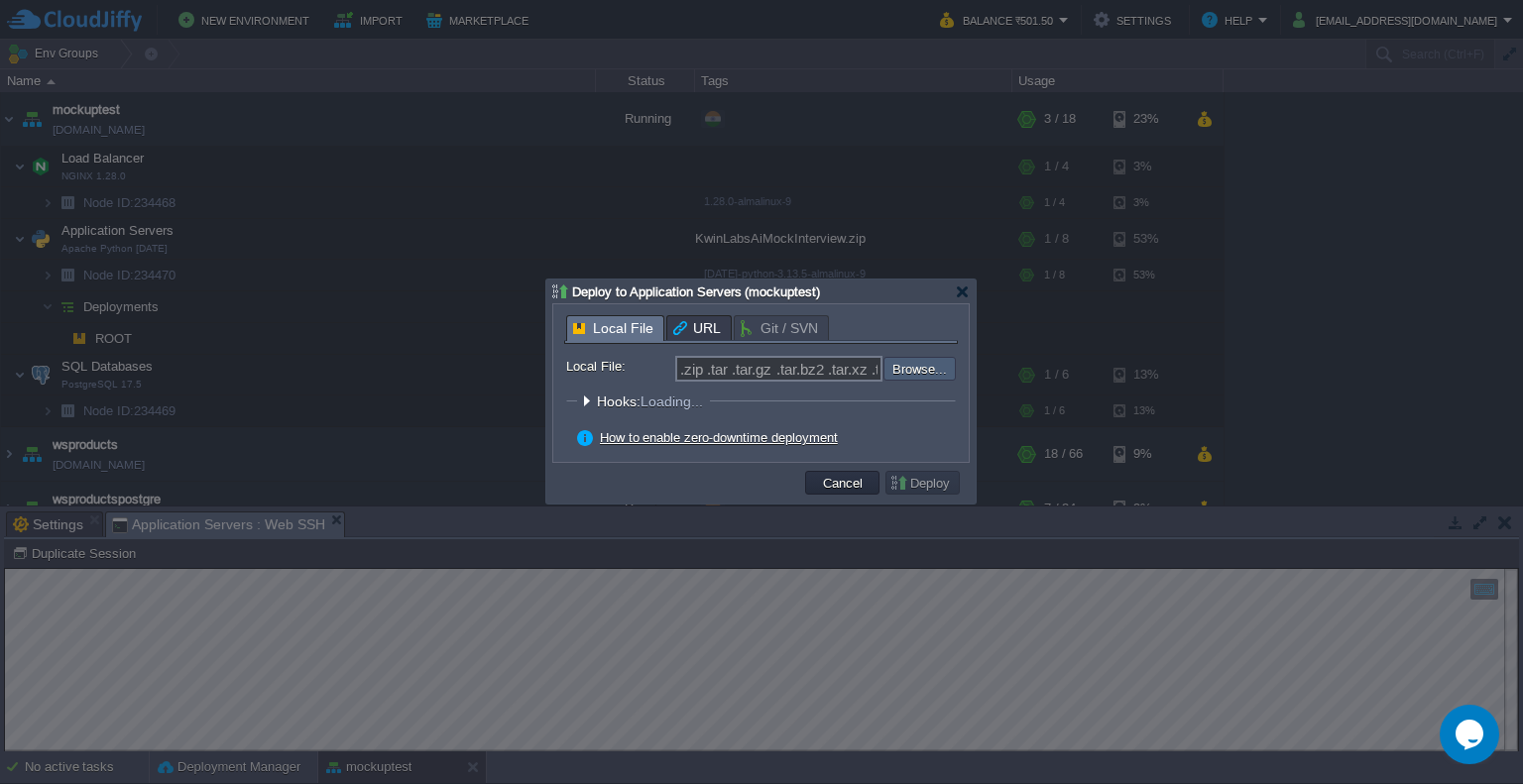 click at bounding box center [830, 369] 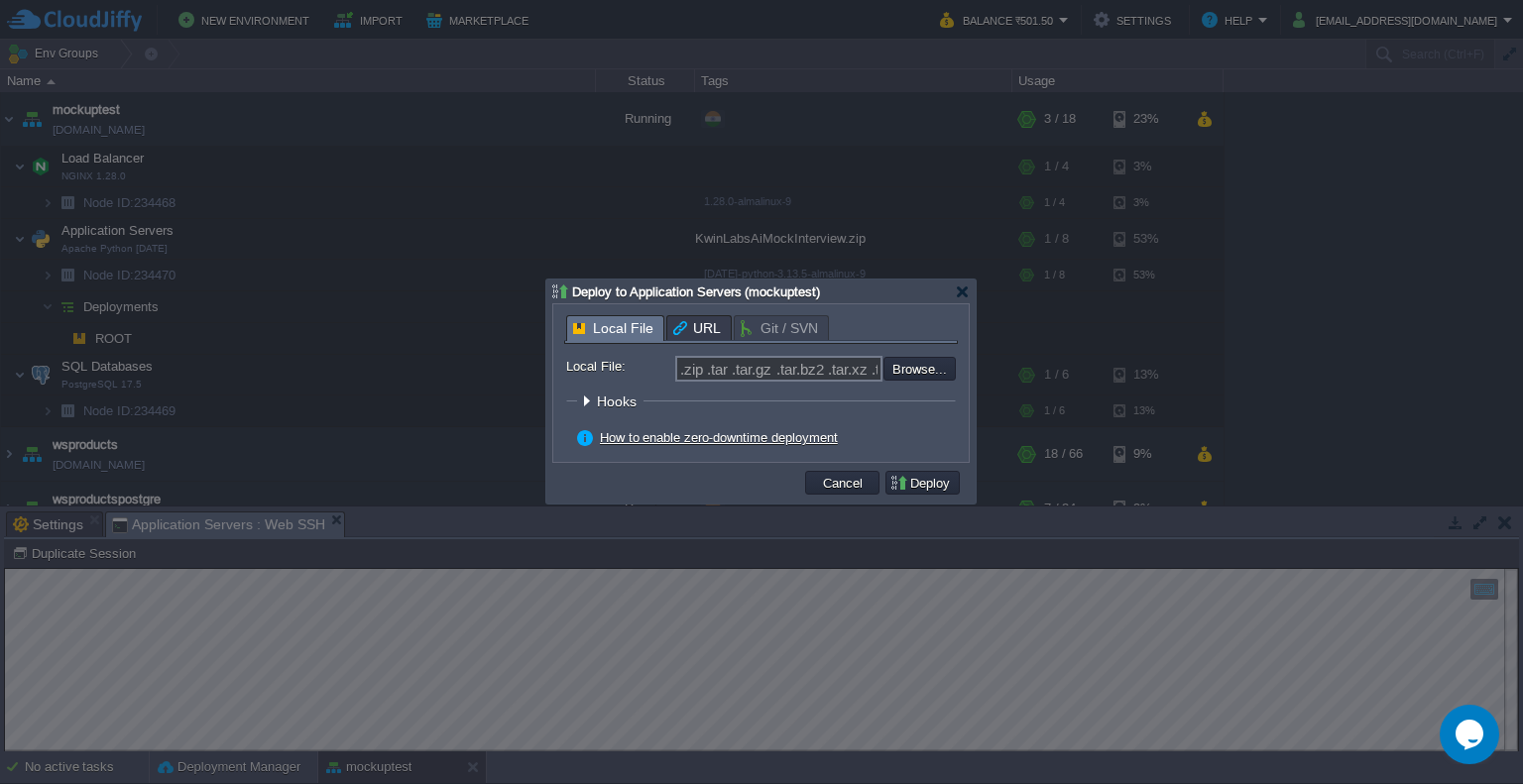type on "C:\fakepath\KwinLabsAiMockInterview.zip" 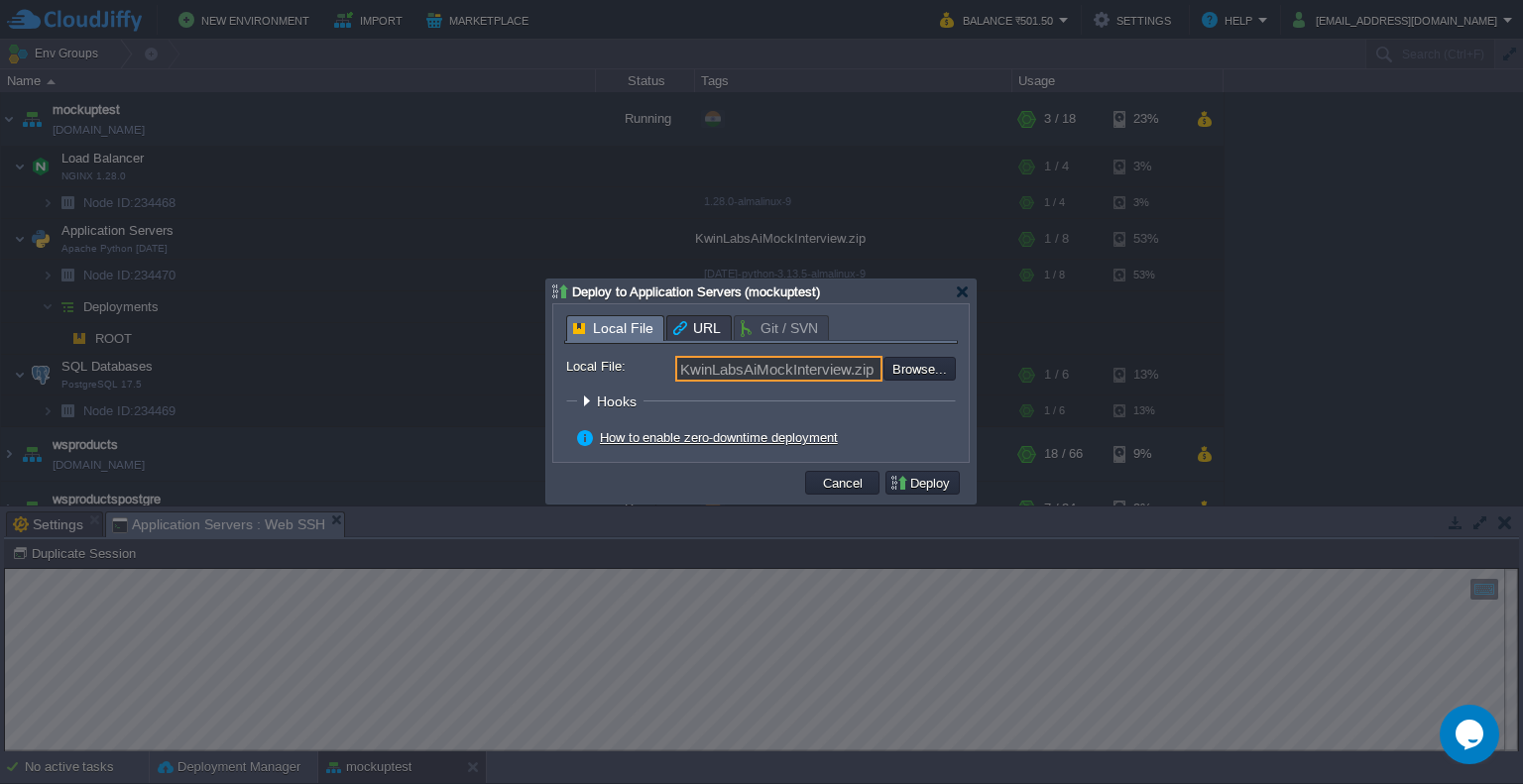 drag, startPoint x: 848, startPoint y: 368, endPoint x: 677, endPoint y: 372, distance: 171.04678 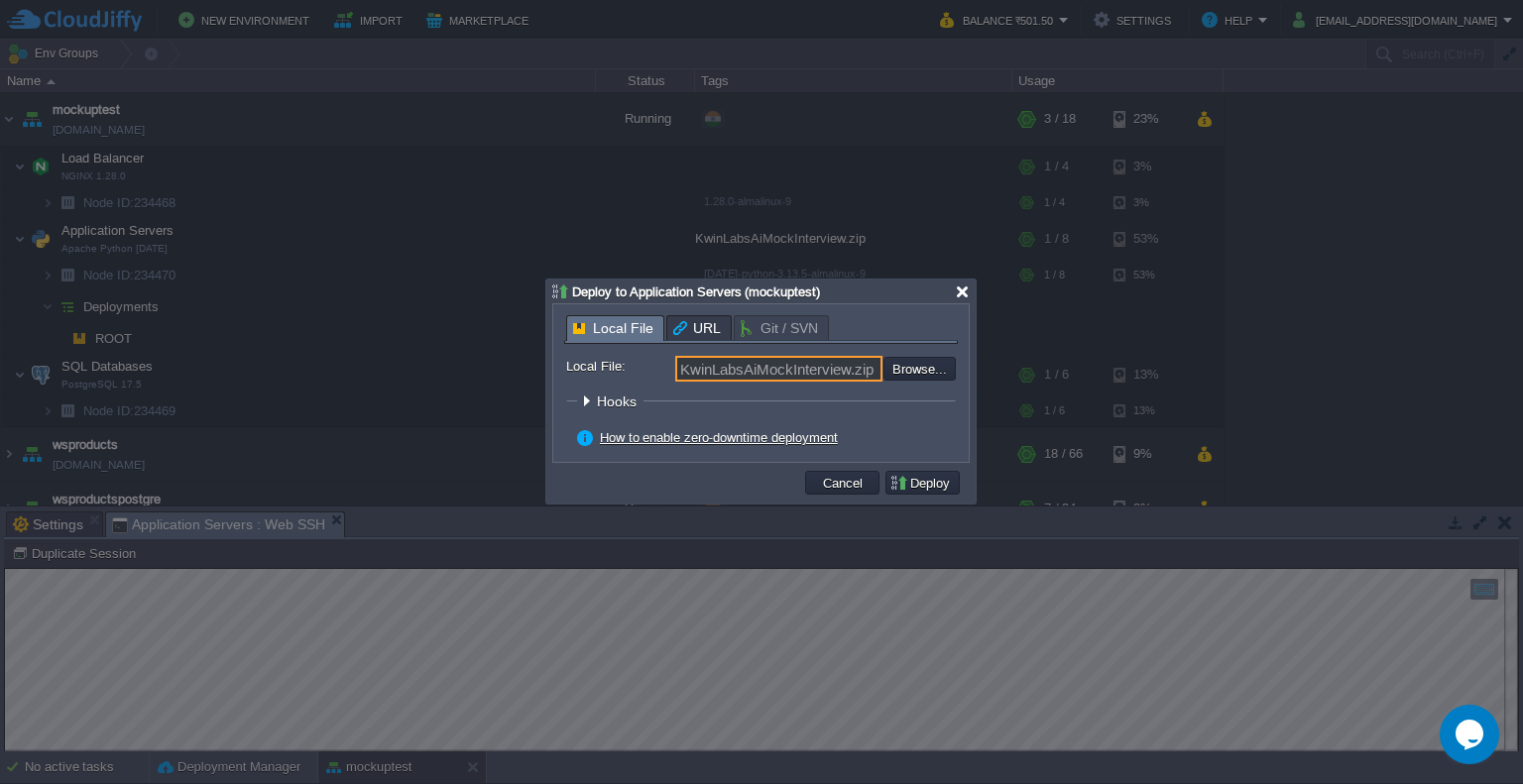 click at bounding box center (962, 291) 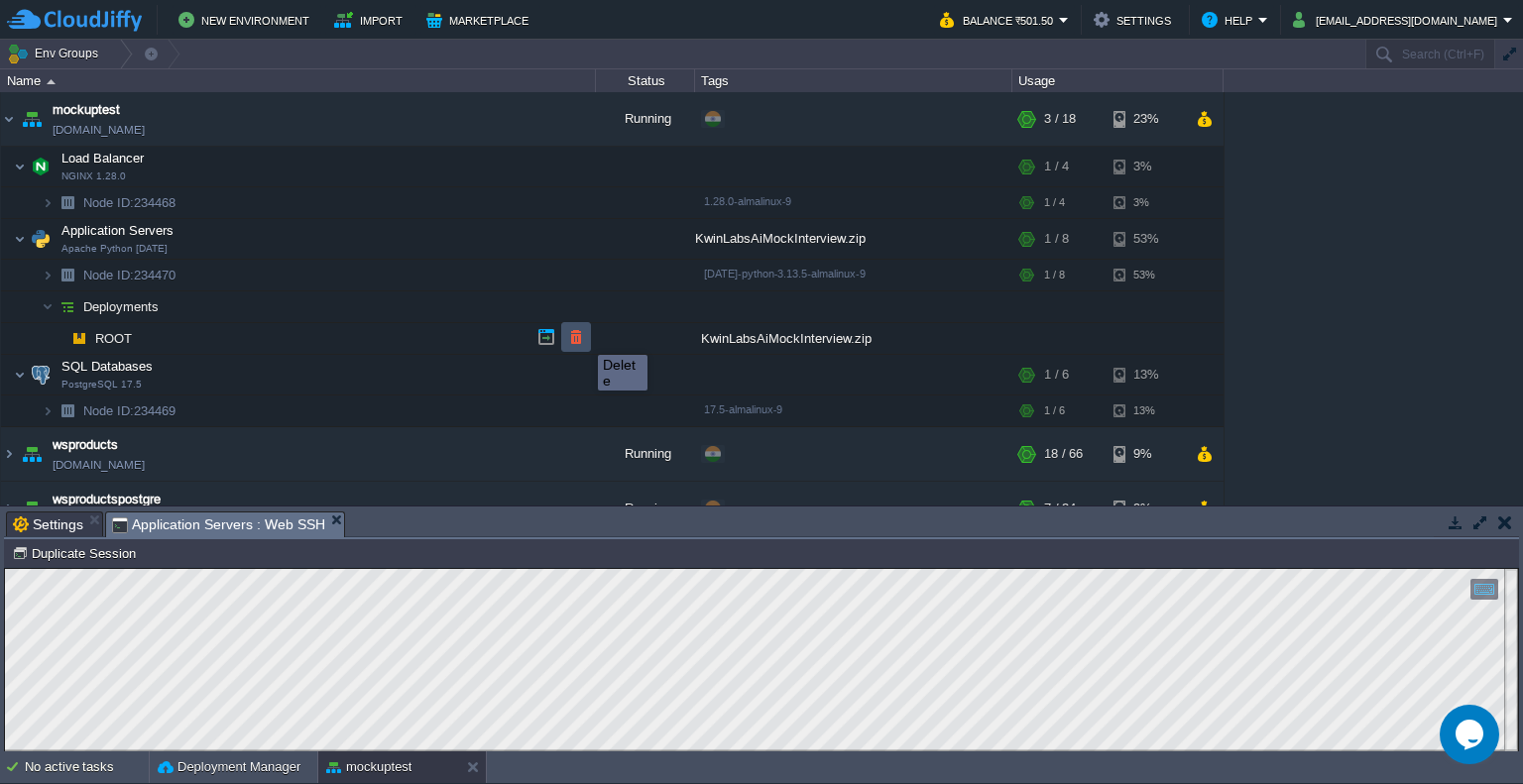 click at bounding box center [576, 337] 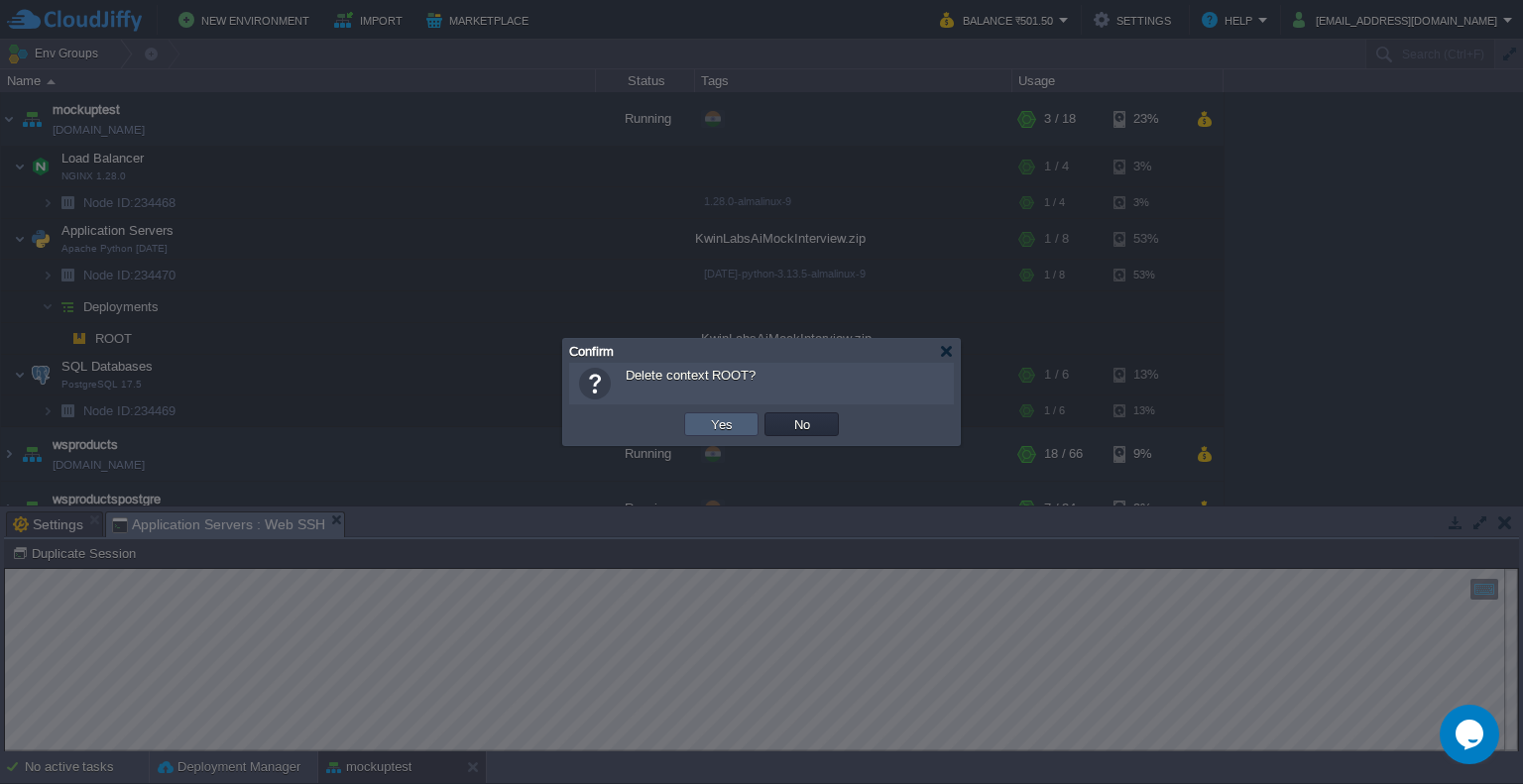 click on "Yes" at bounding box center [721, 424] 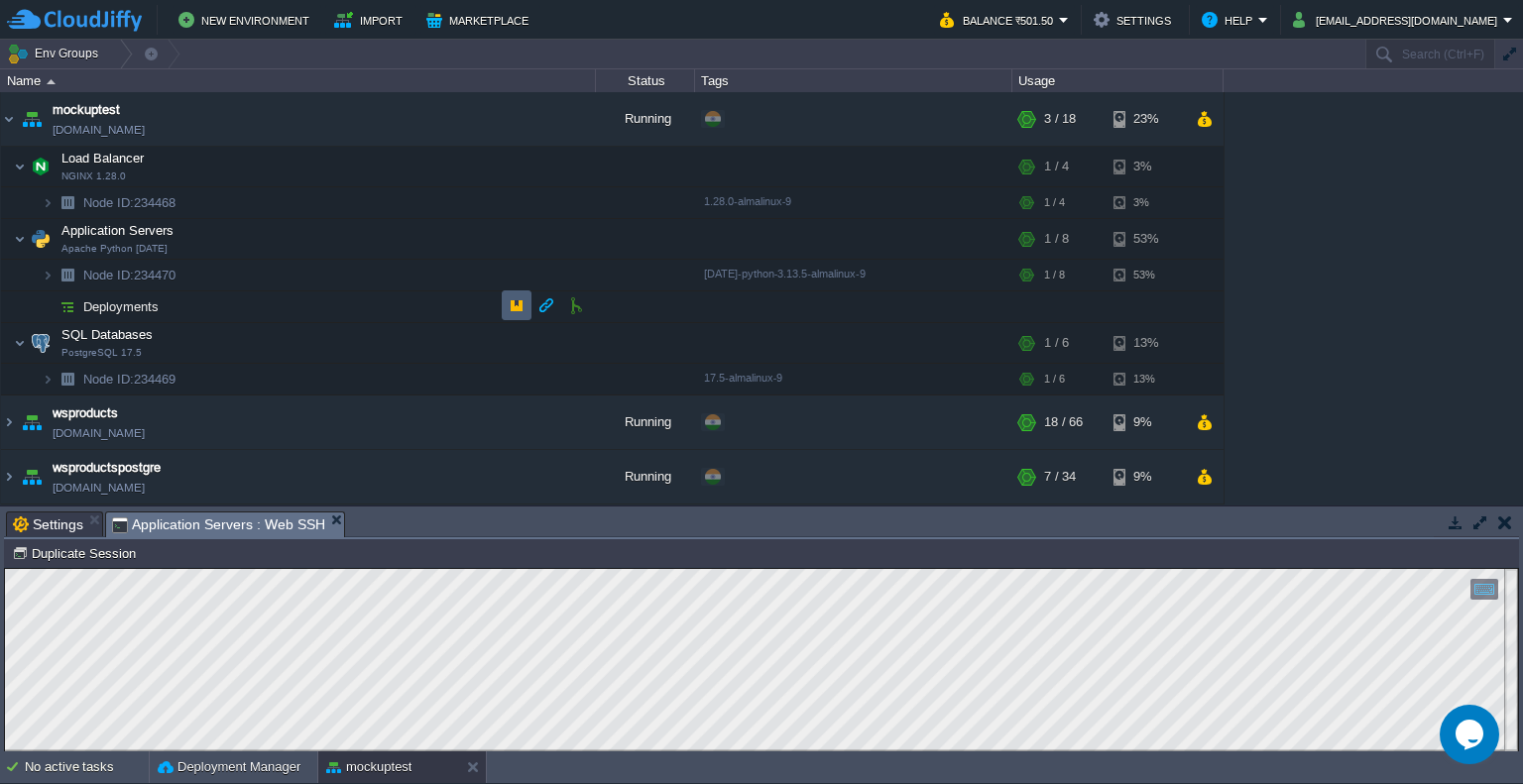 click at bounding box center (517, 305) 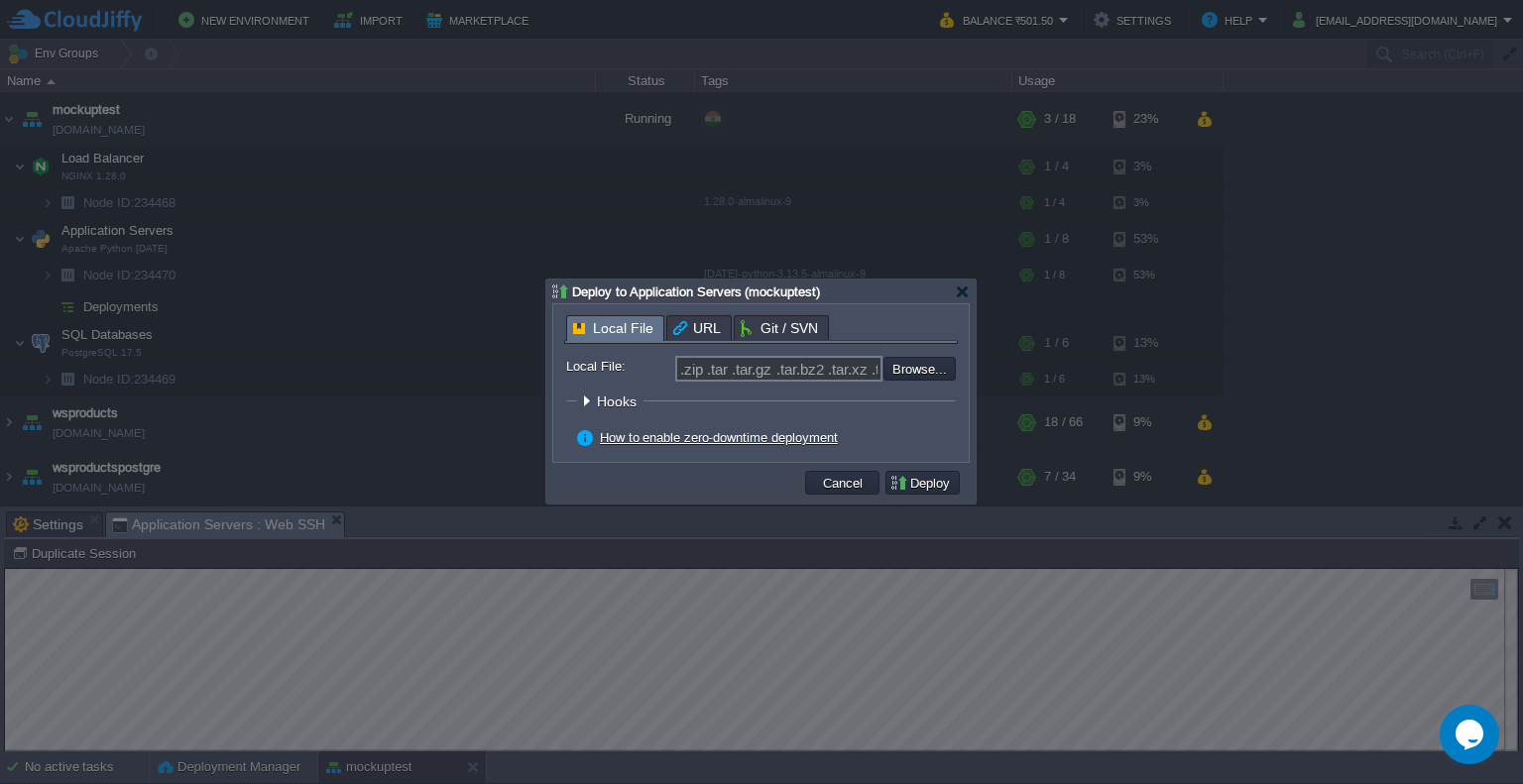 click on "How to enable zero-downtime deployment" at bounding box center [719, 437] 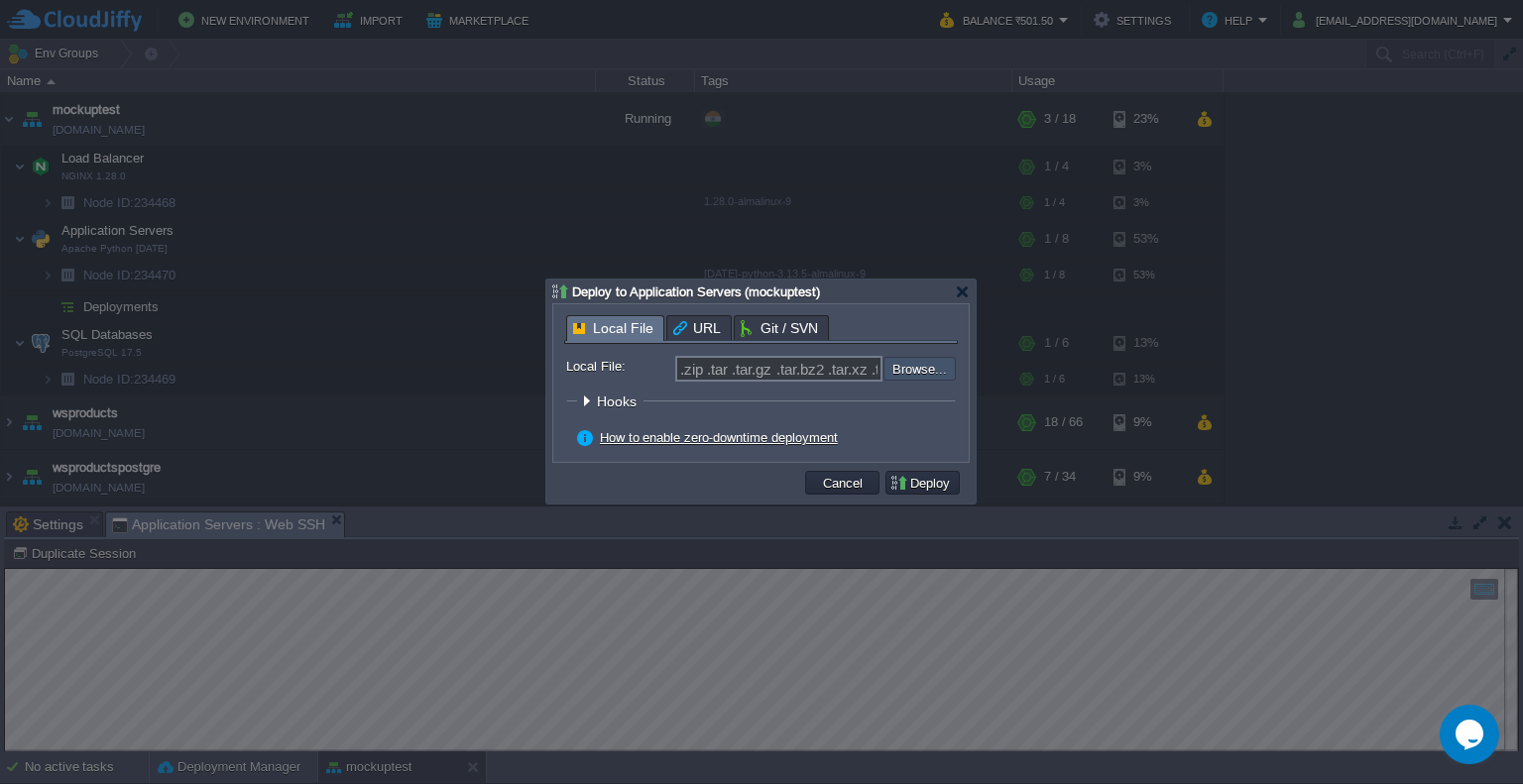 click at bounding box center (830, 369) 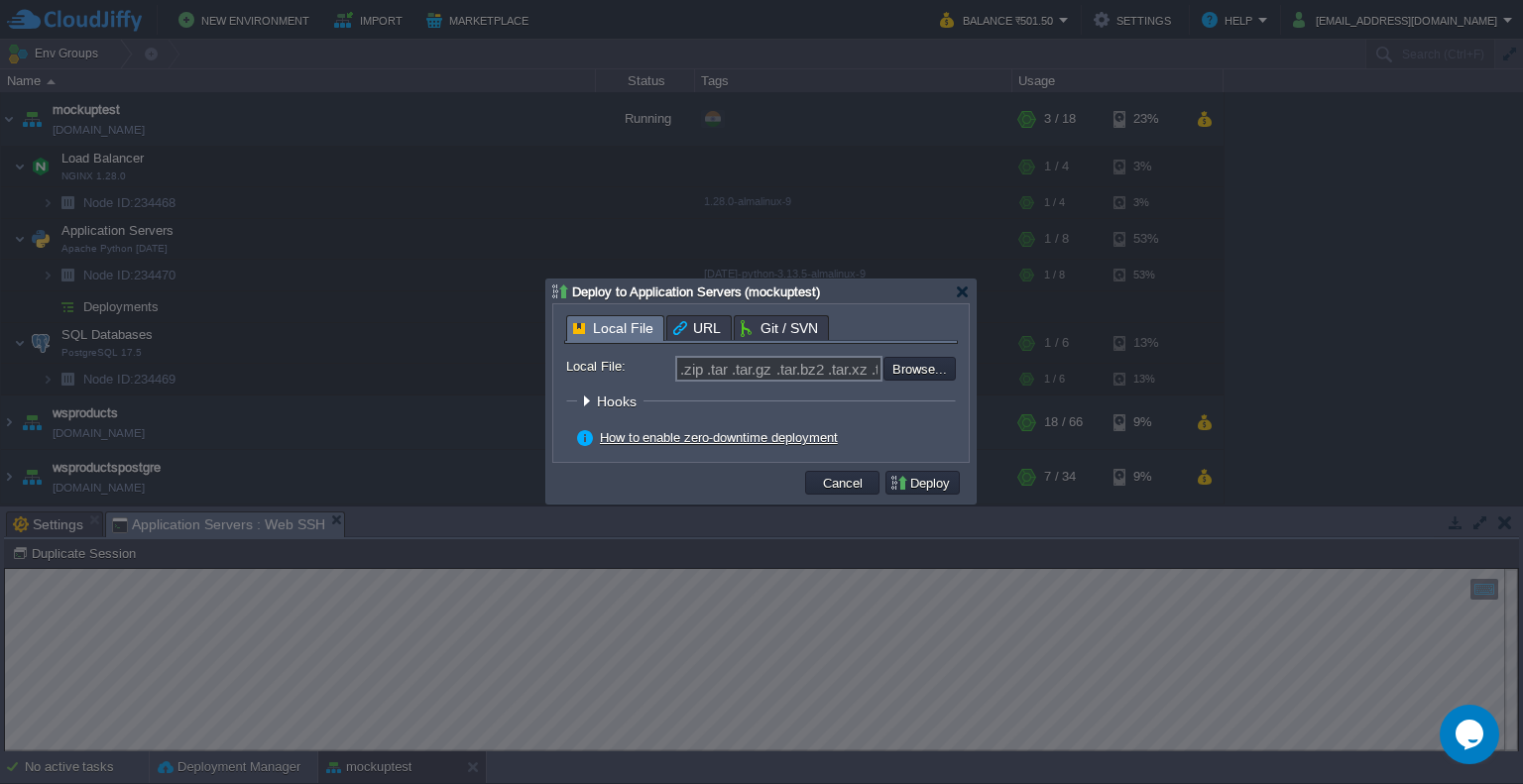 type on "C:\fakepath\KwinLabsAiMockInterview.zip" 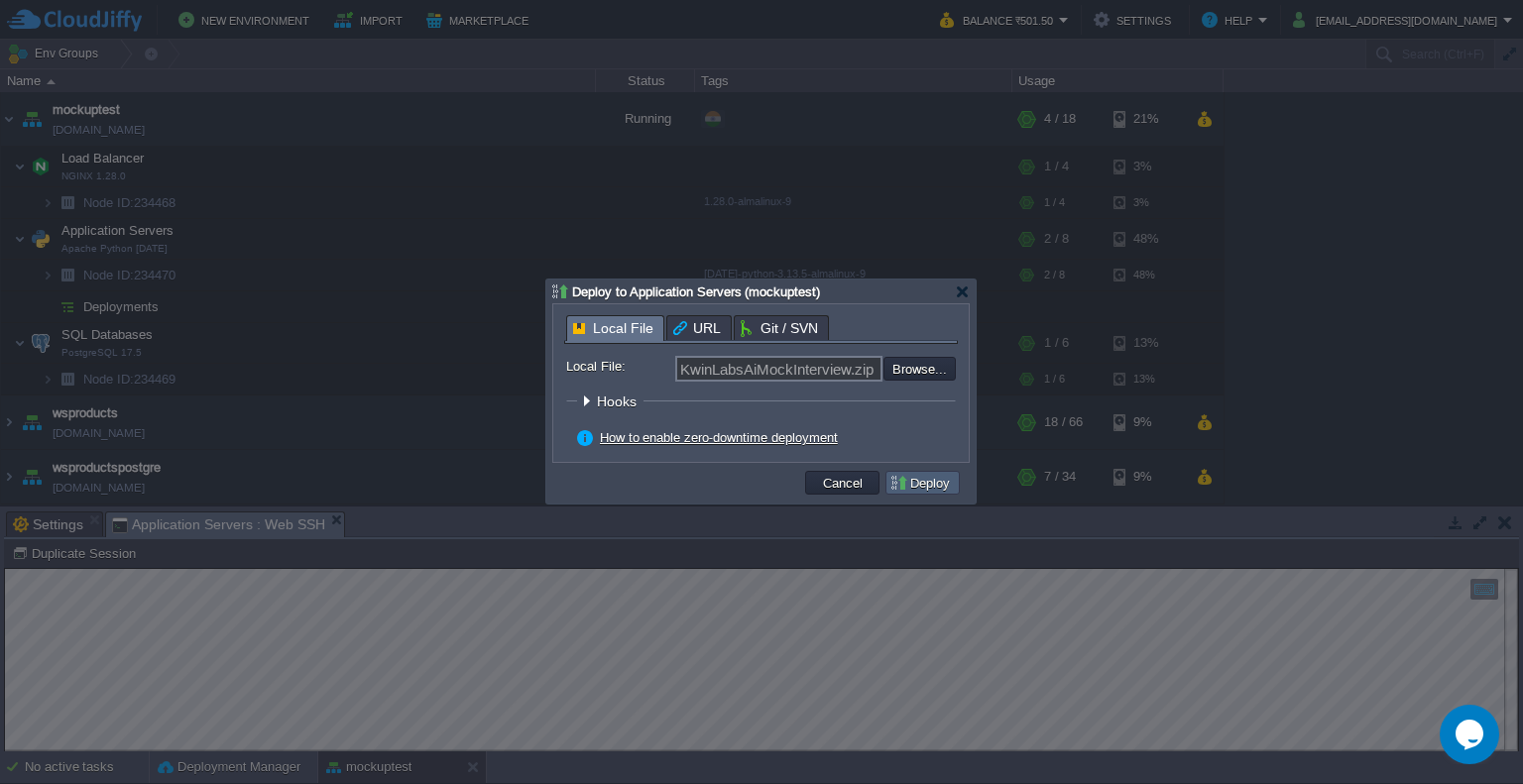 click on "Deploy" at bounding box center [922, 483] 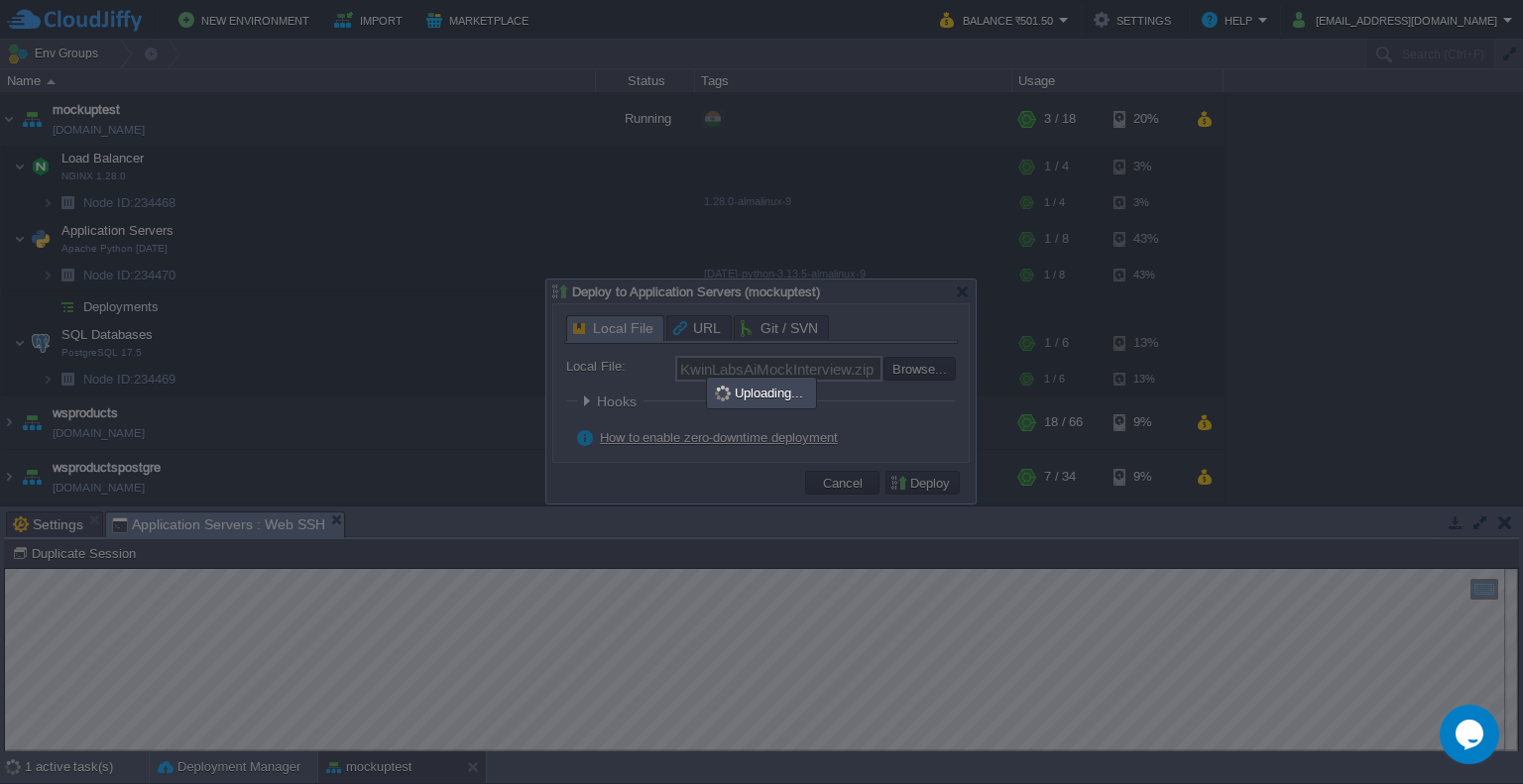 type 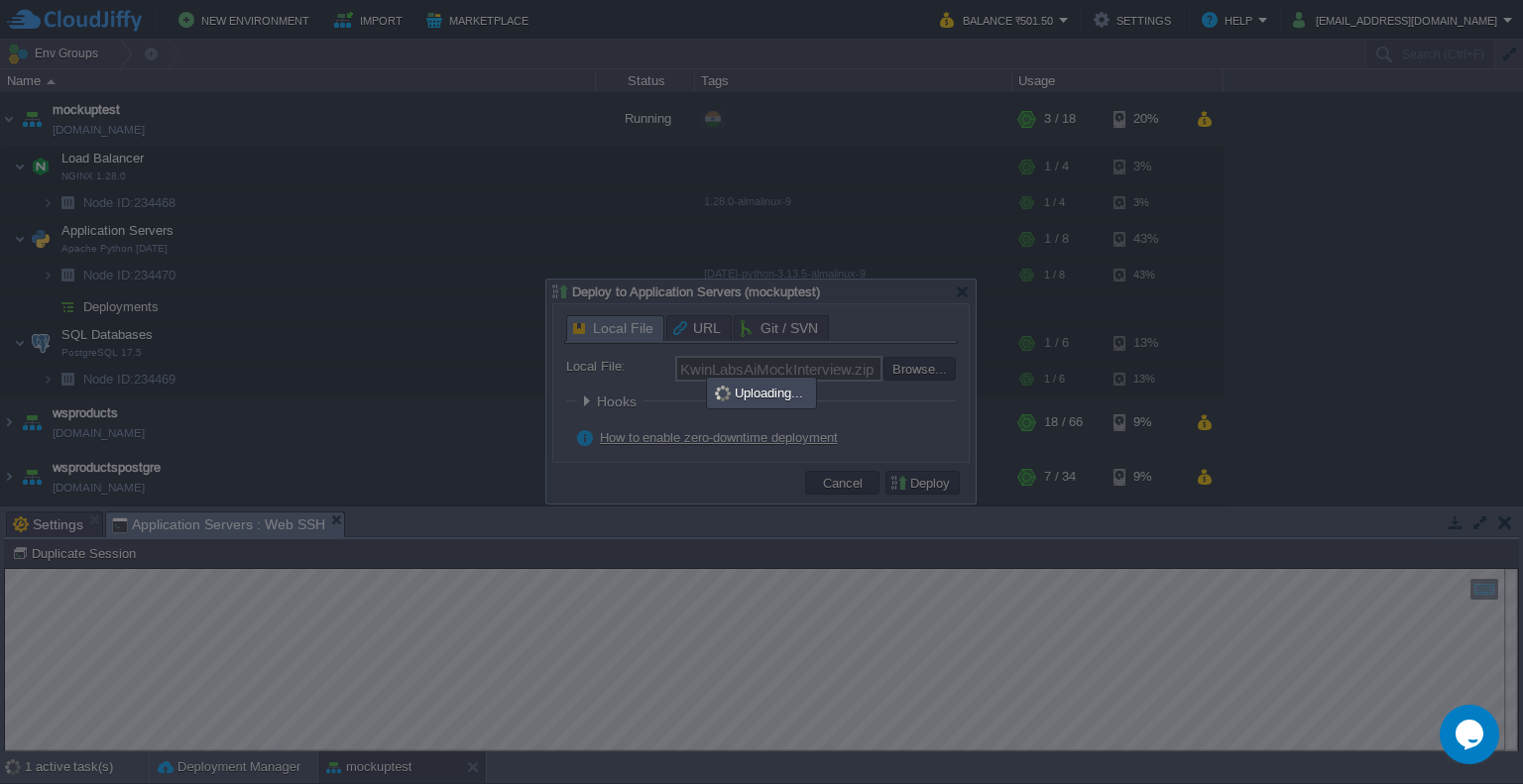 click on "Deploy" at bounding box center [922, 483] 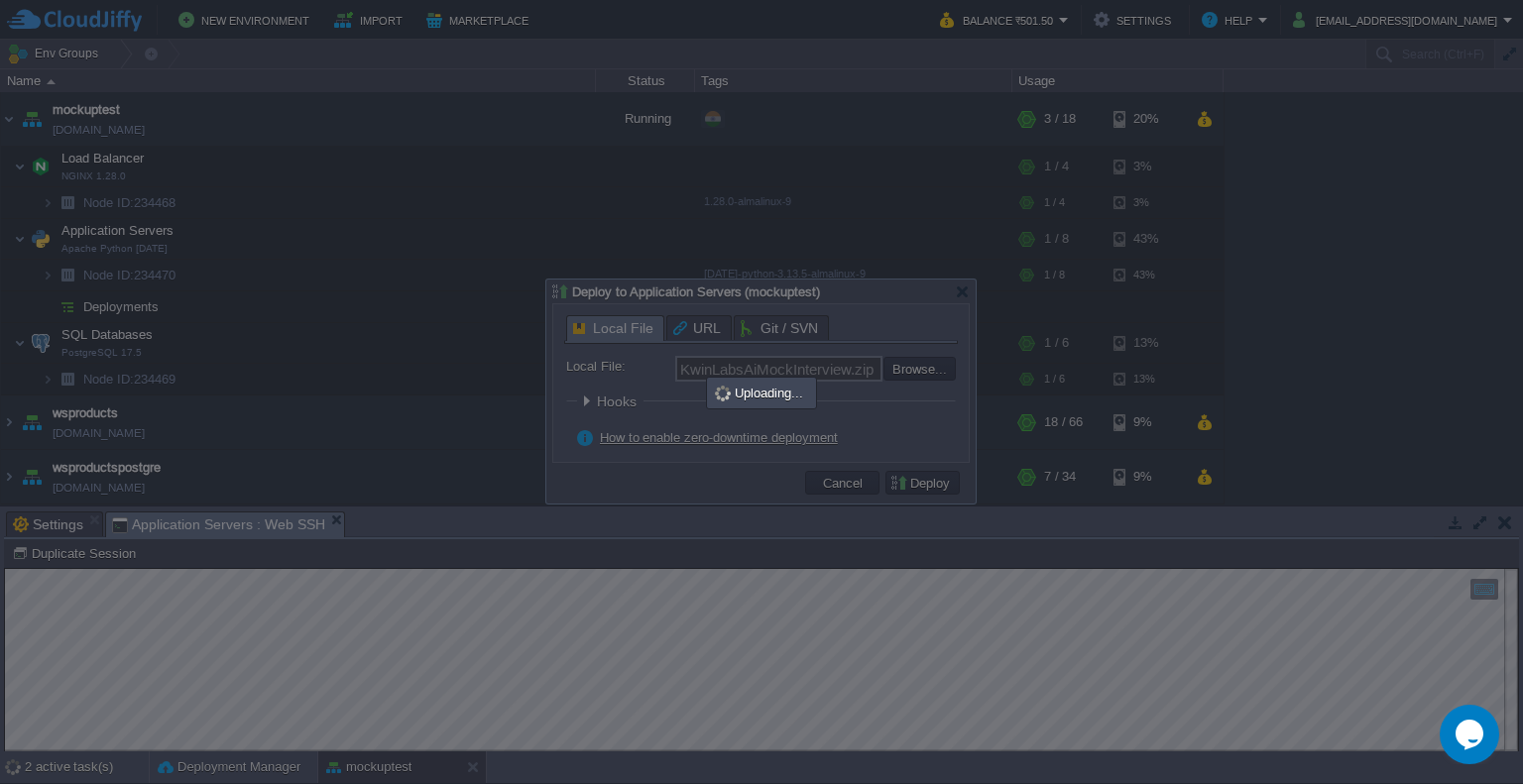 scroll, scrollTop: 0, scrollLeft: 0, axis: both 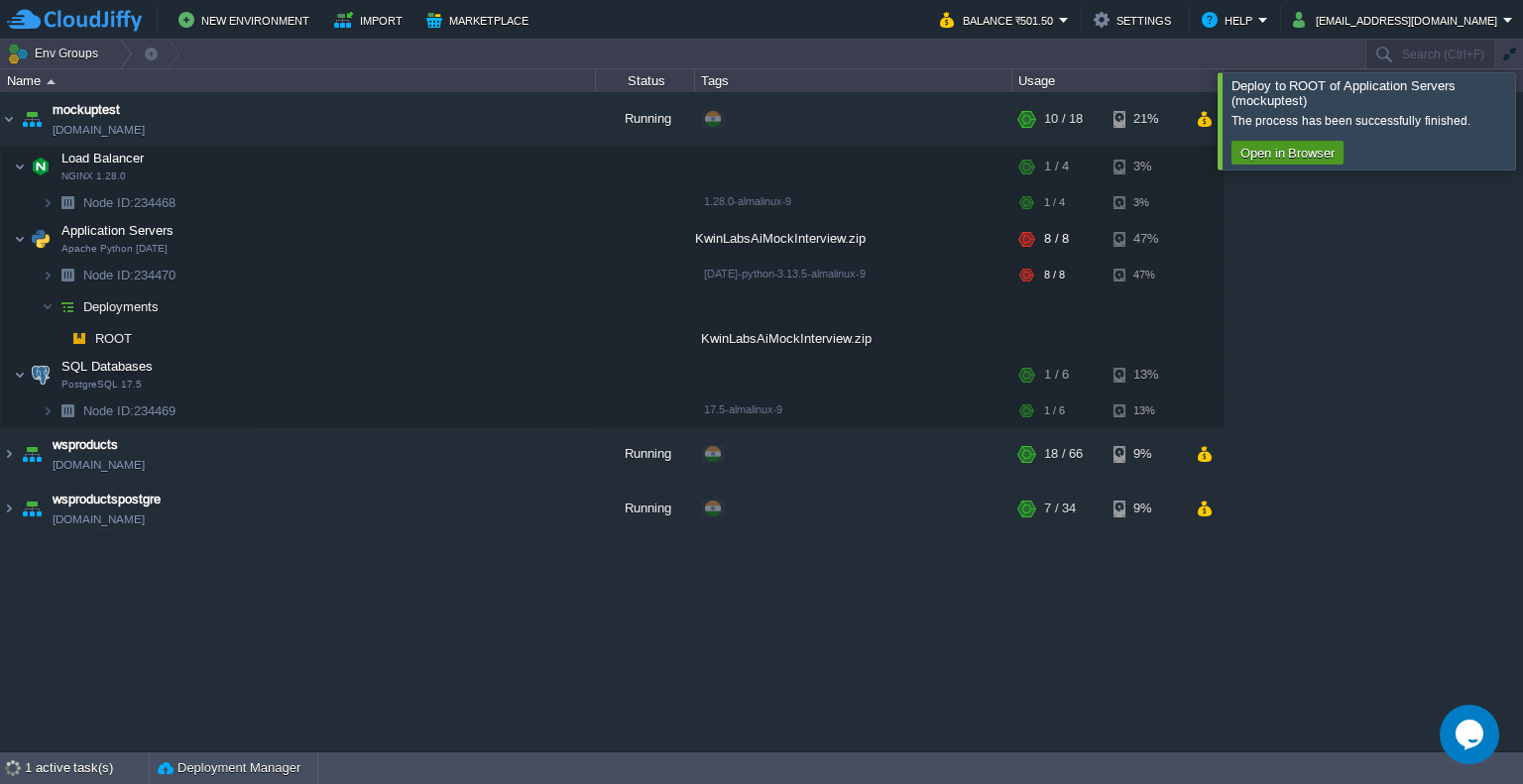 click on "Open in Browser" at bounding box center [1287, 153] 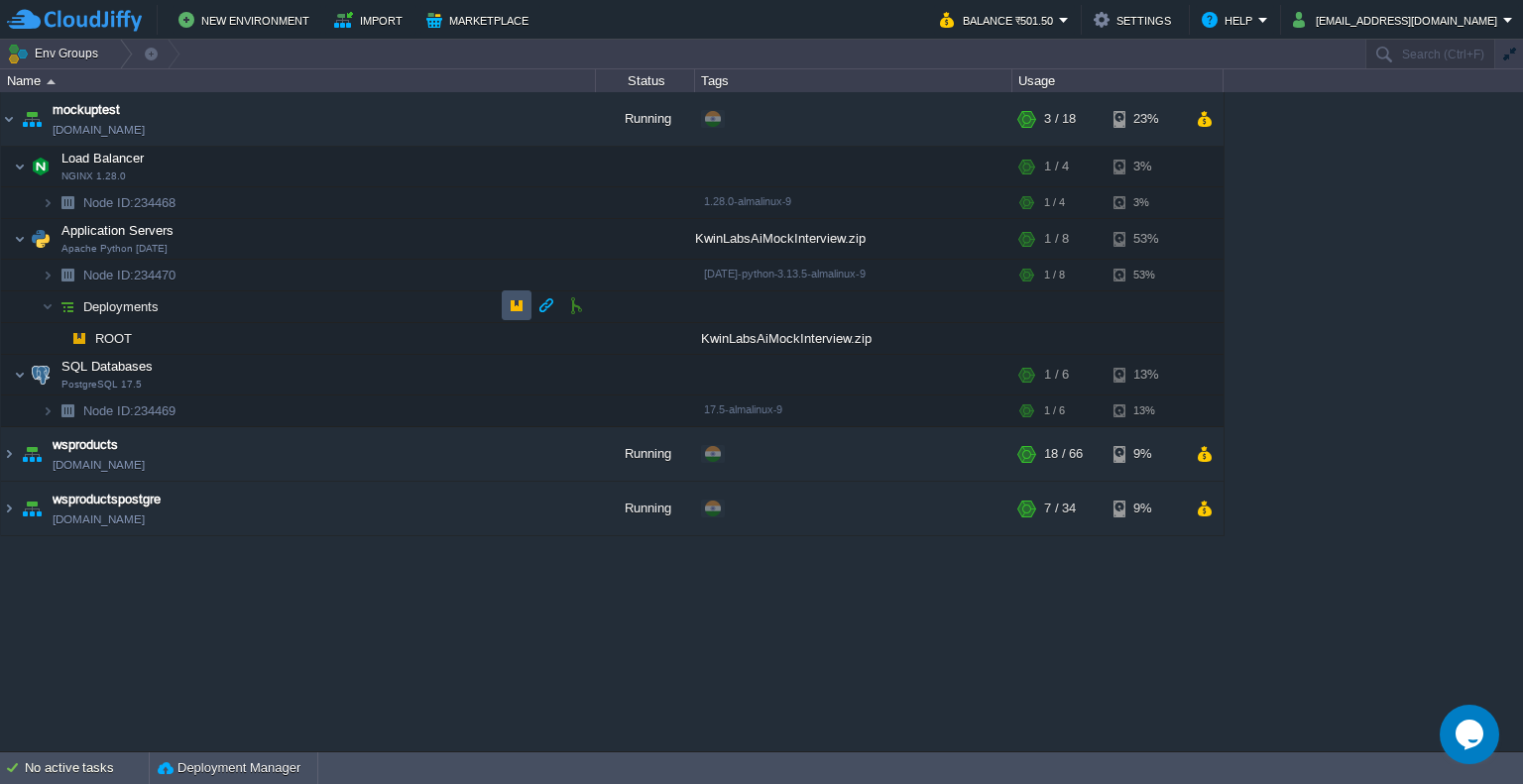 click at bounding box center [517, 305] 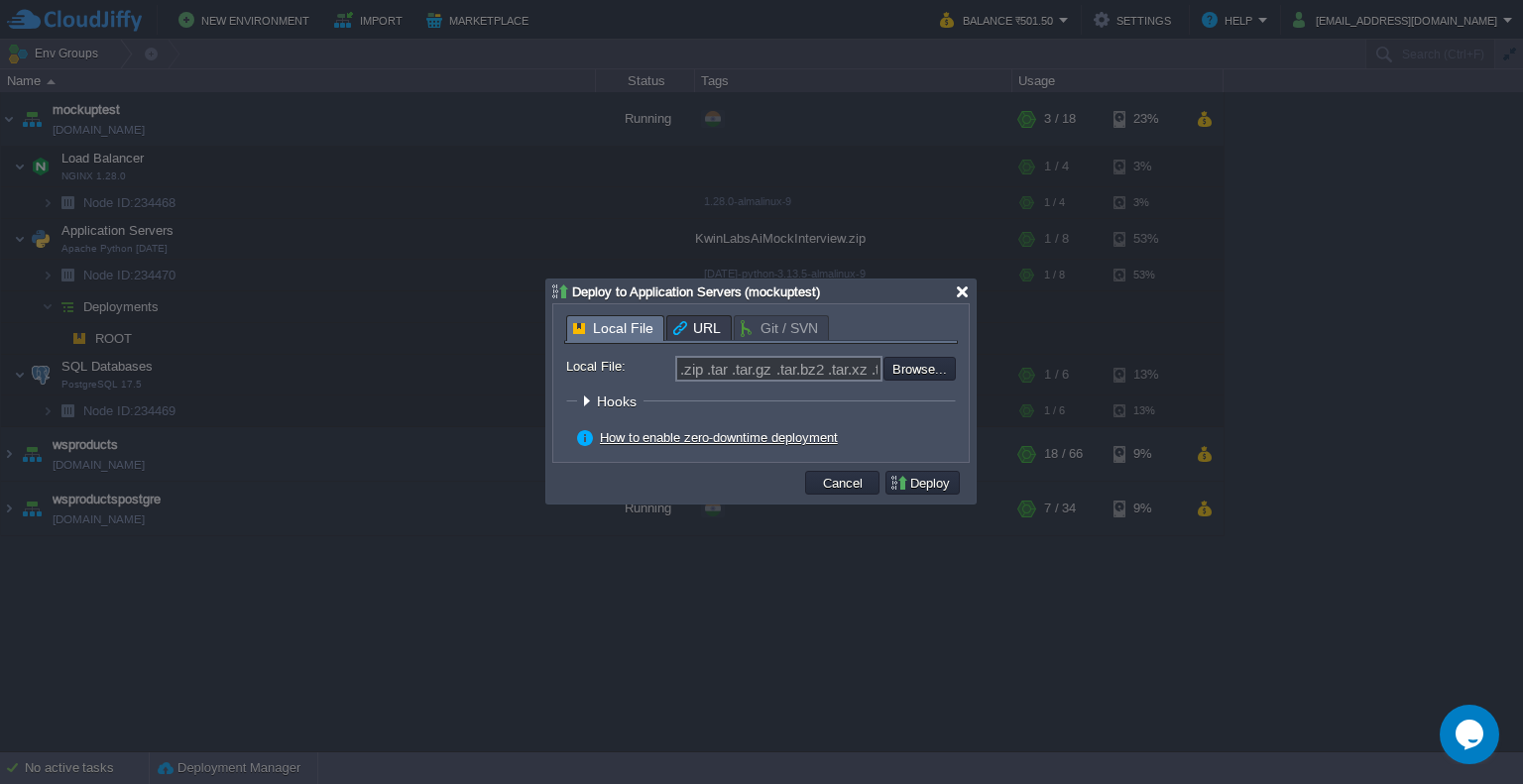 click at bounding box center [962, 291] 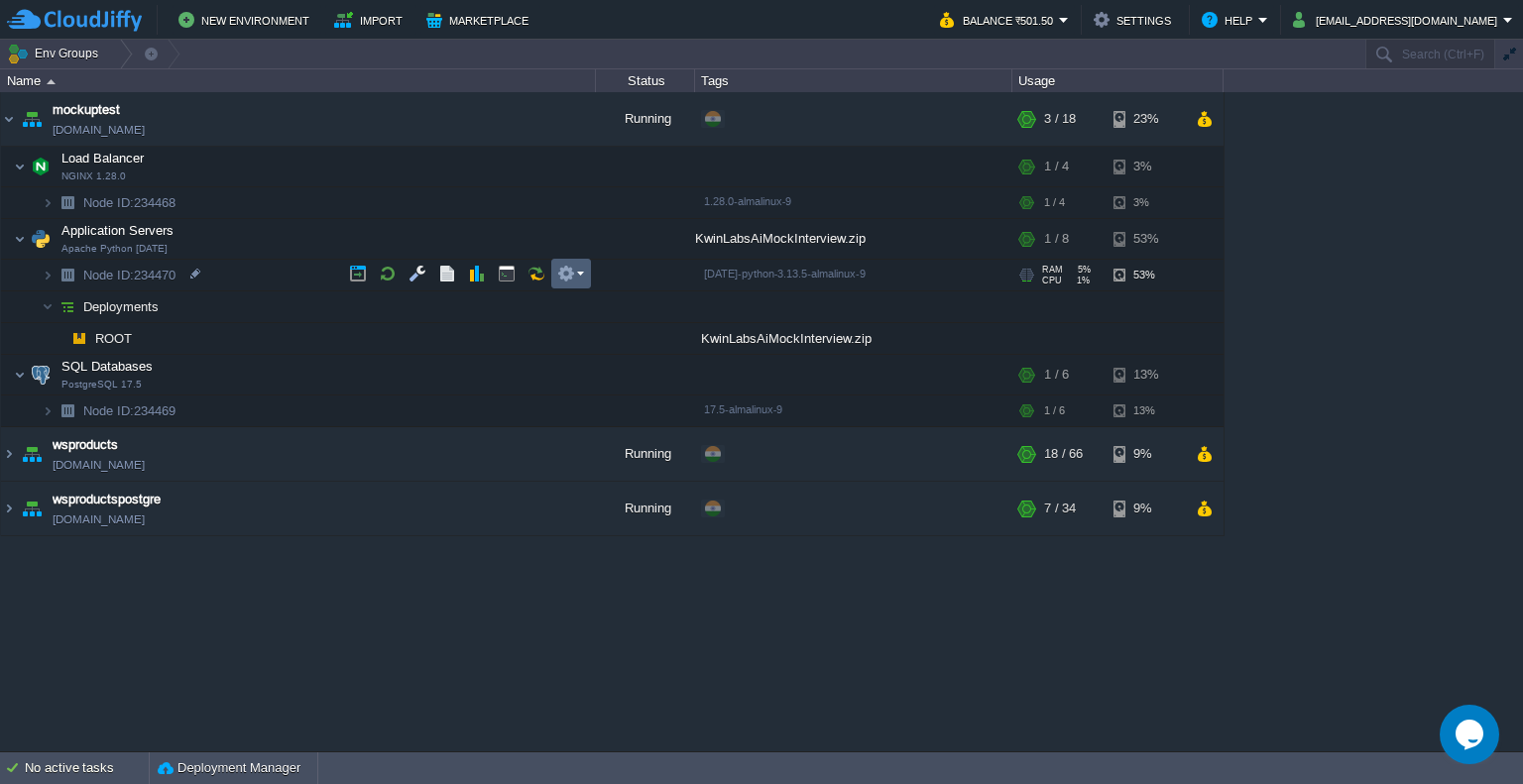 click at bounding box center [571, 274] 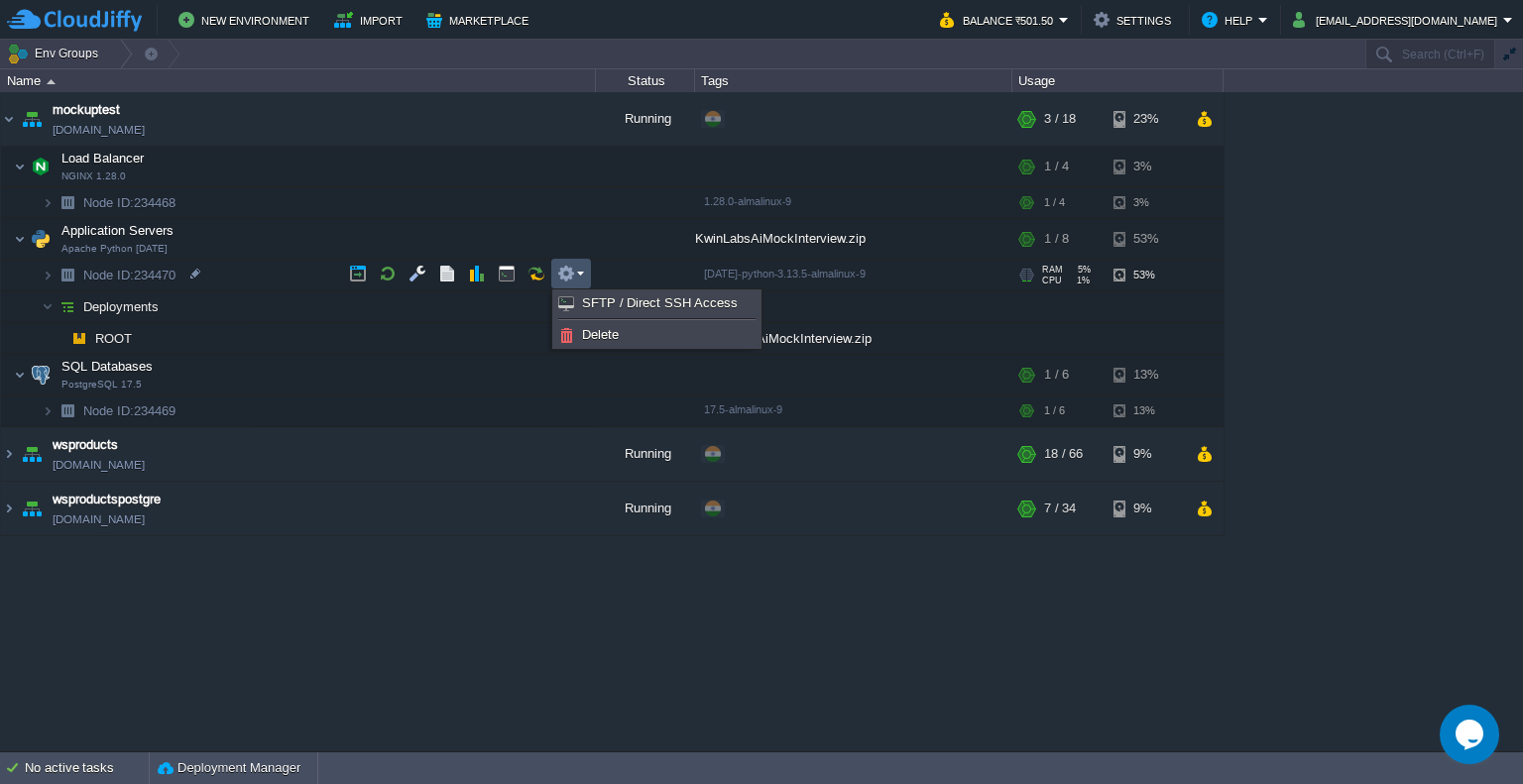 click at bounding box center (570, 274) 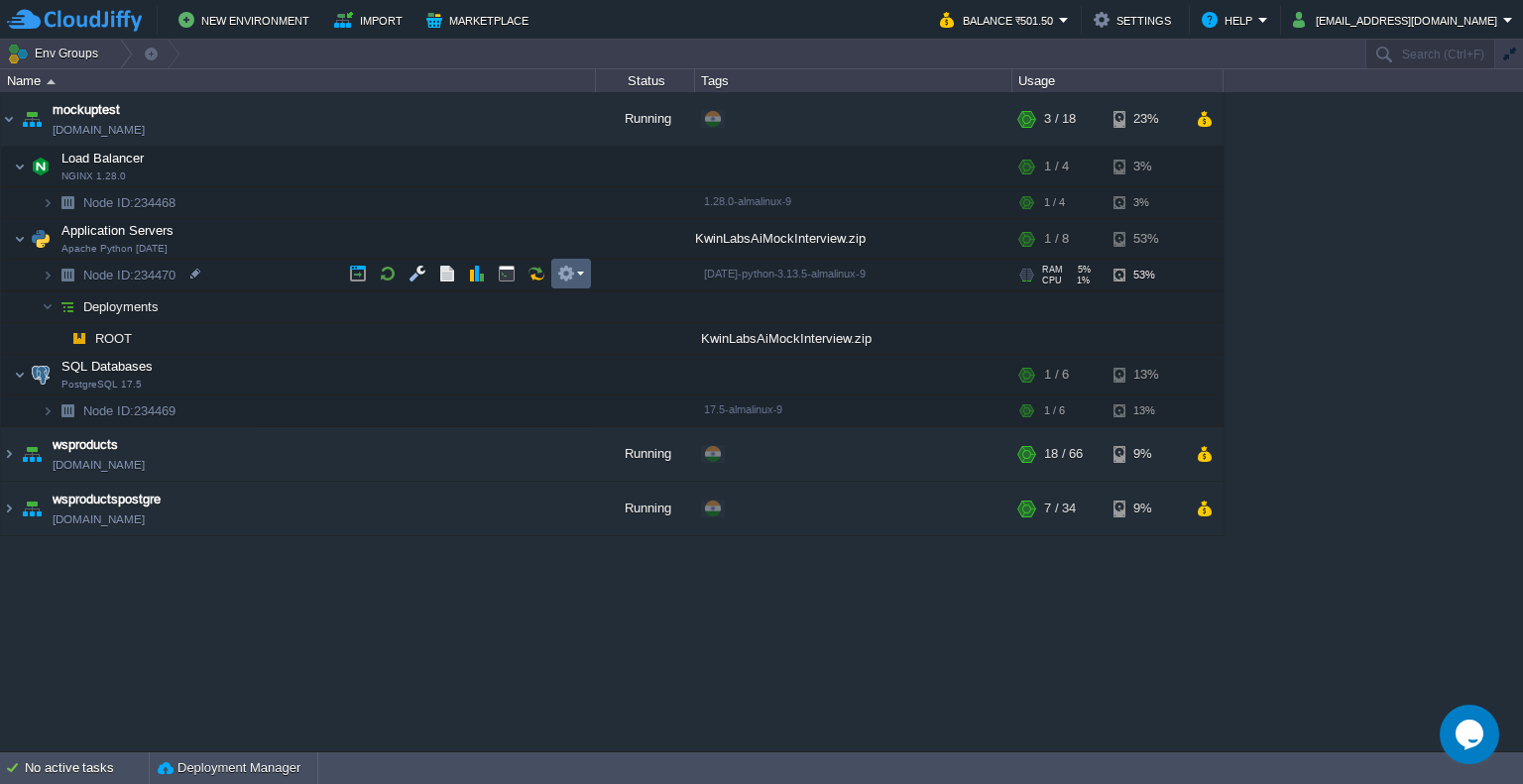 click at bounding box center (570, 274) 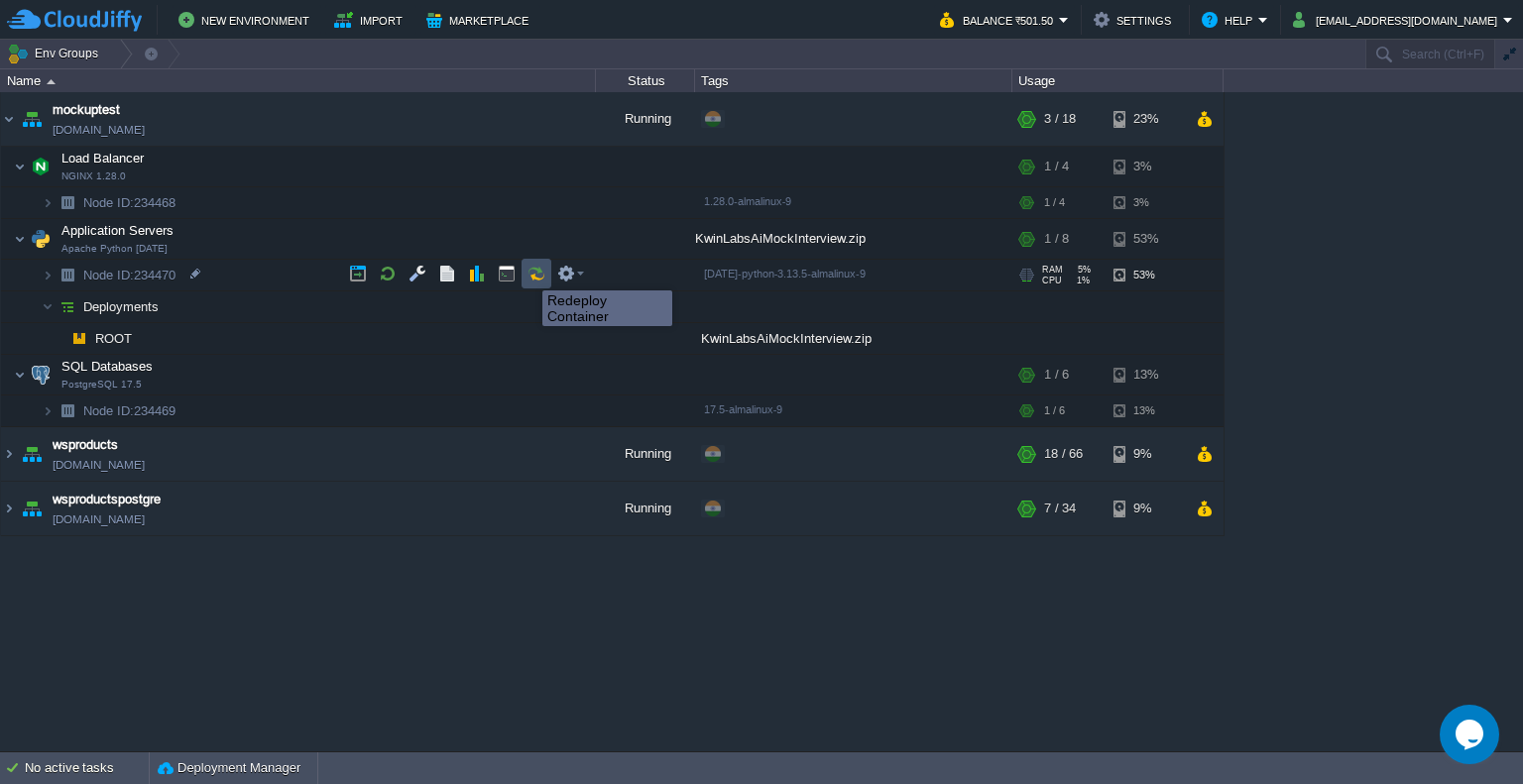 click at bounding box center (536, 274) 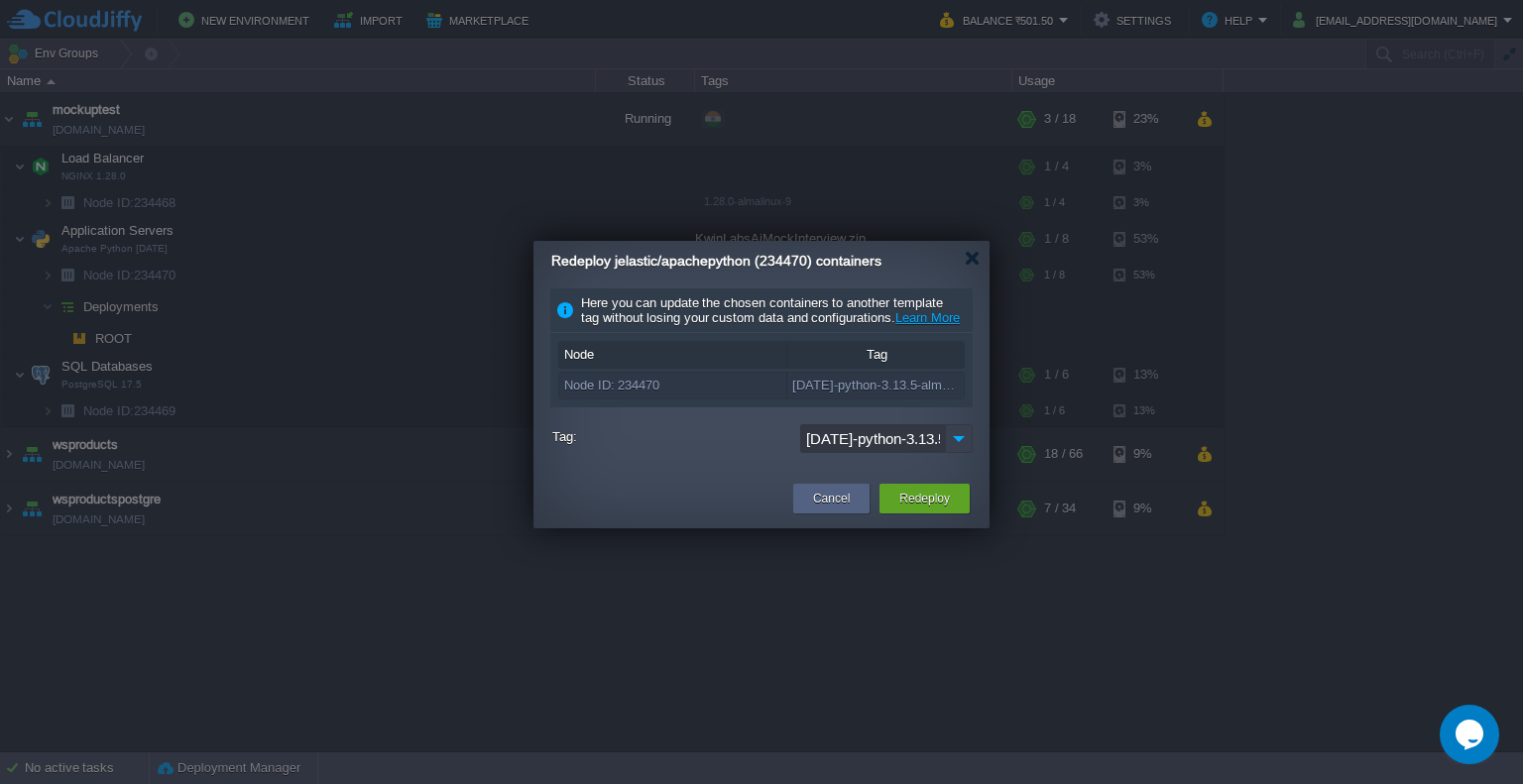 click at bounding box center [959, 438] 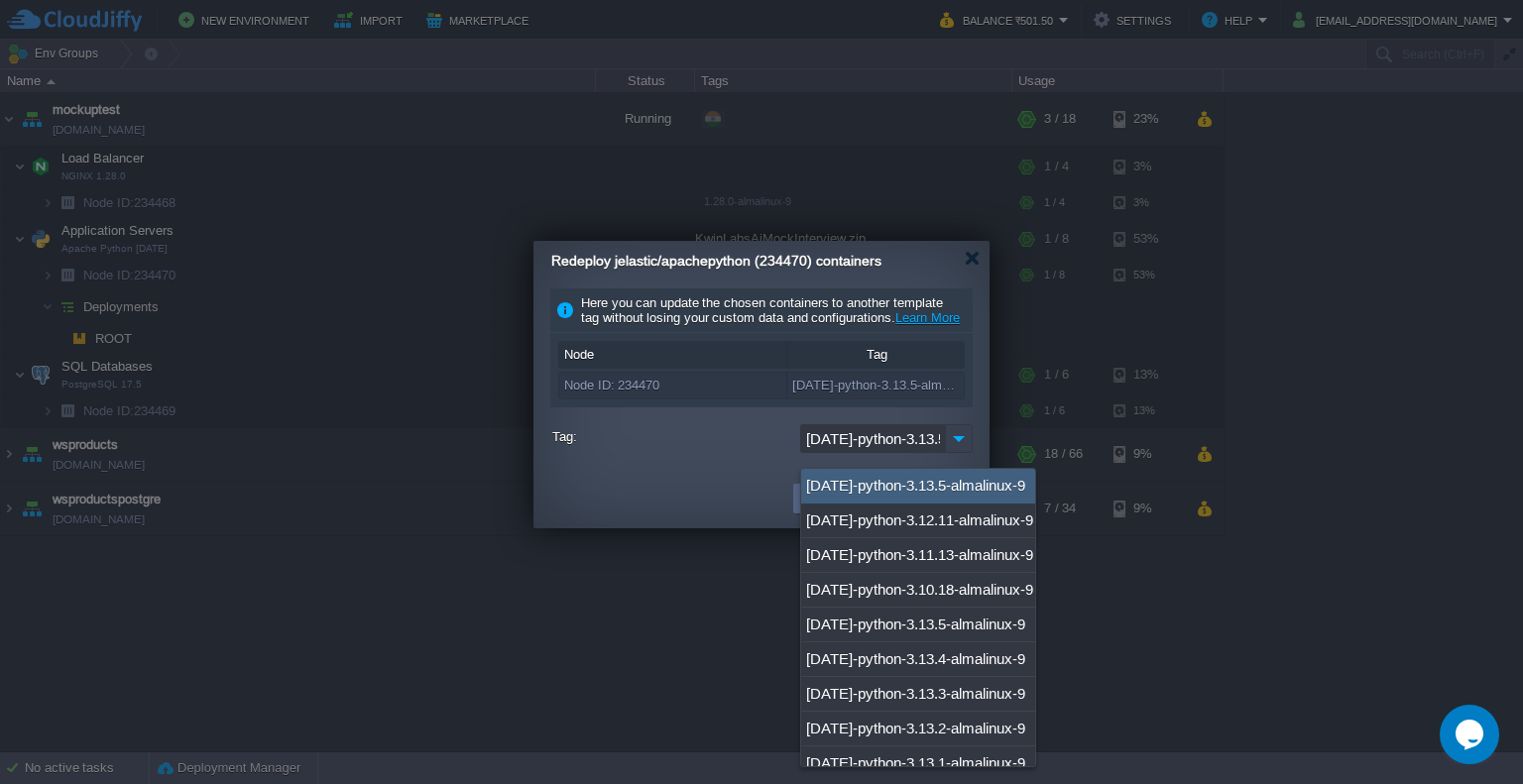 click at bounding box center [959, 438] 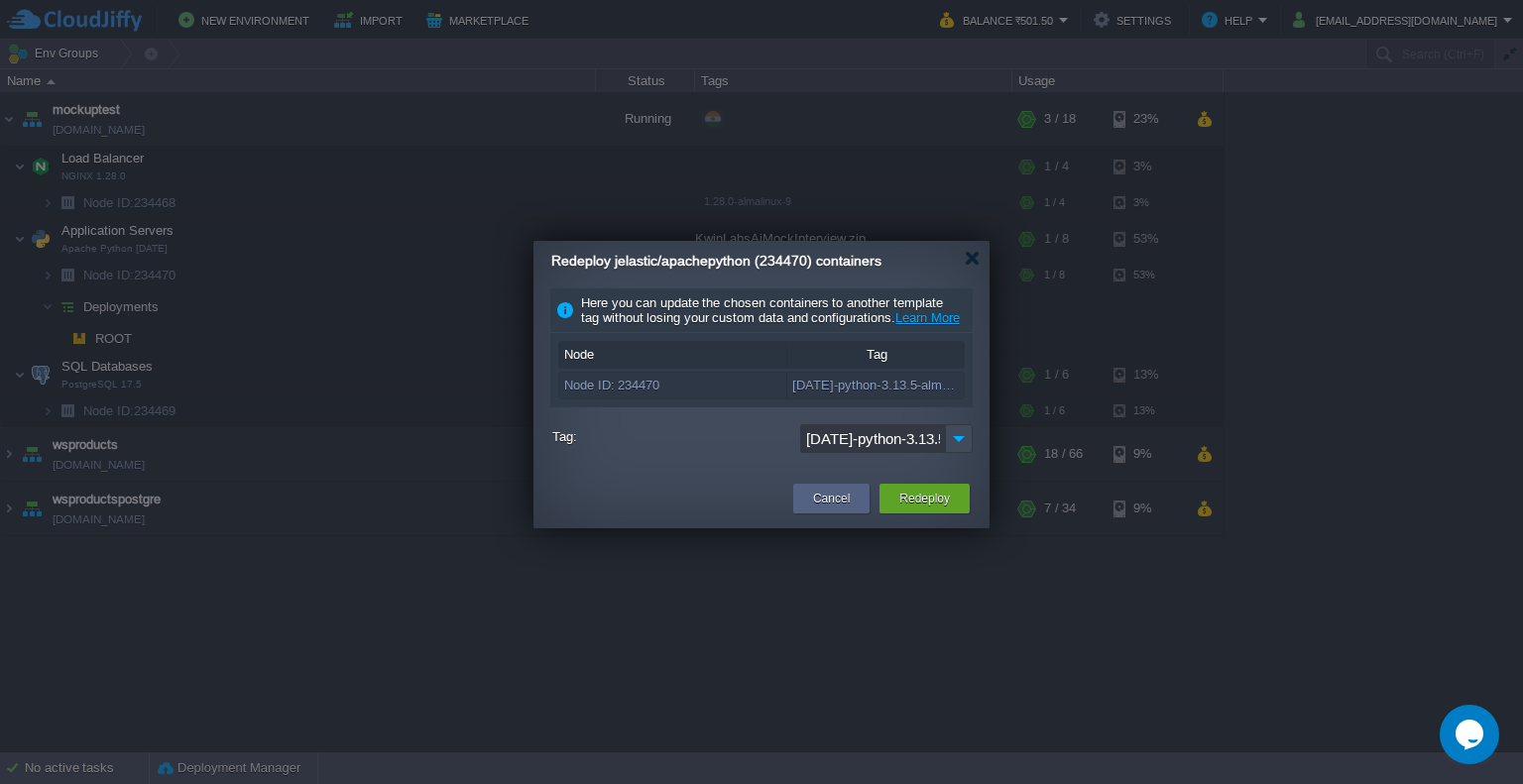 click on "Node ID: 234470" at bounding box center (672, 386) 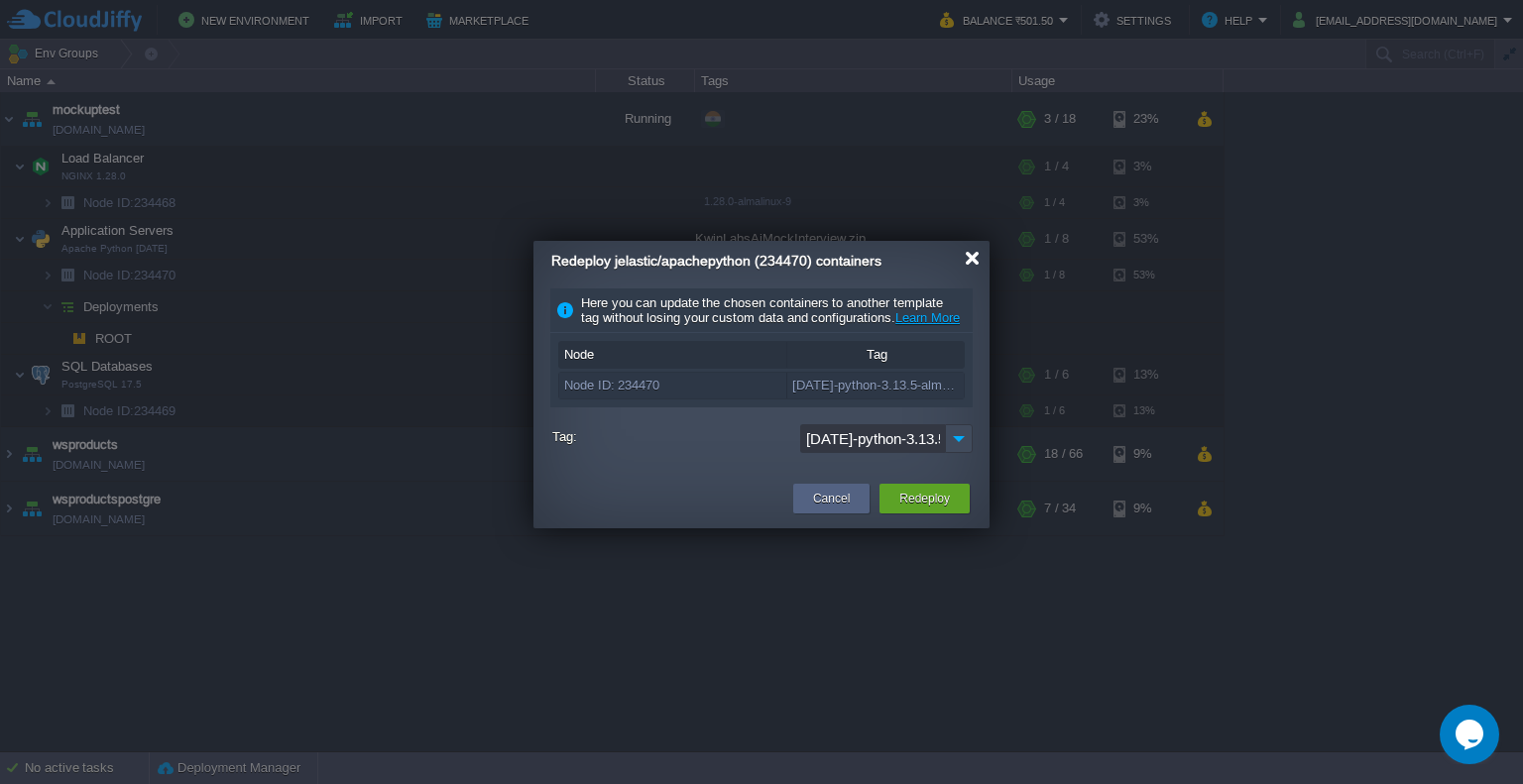click at bounding box center [972, 258] 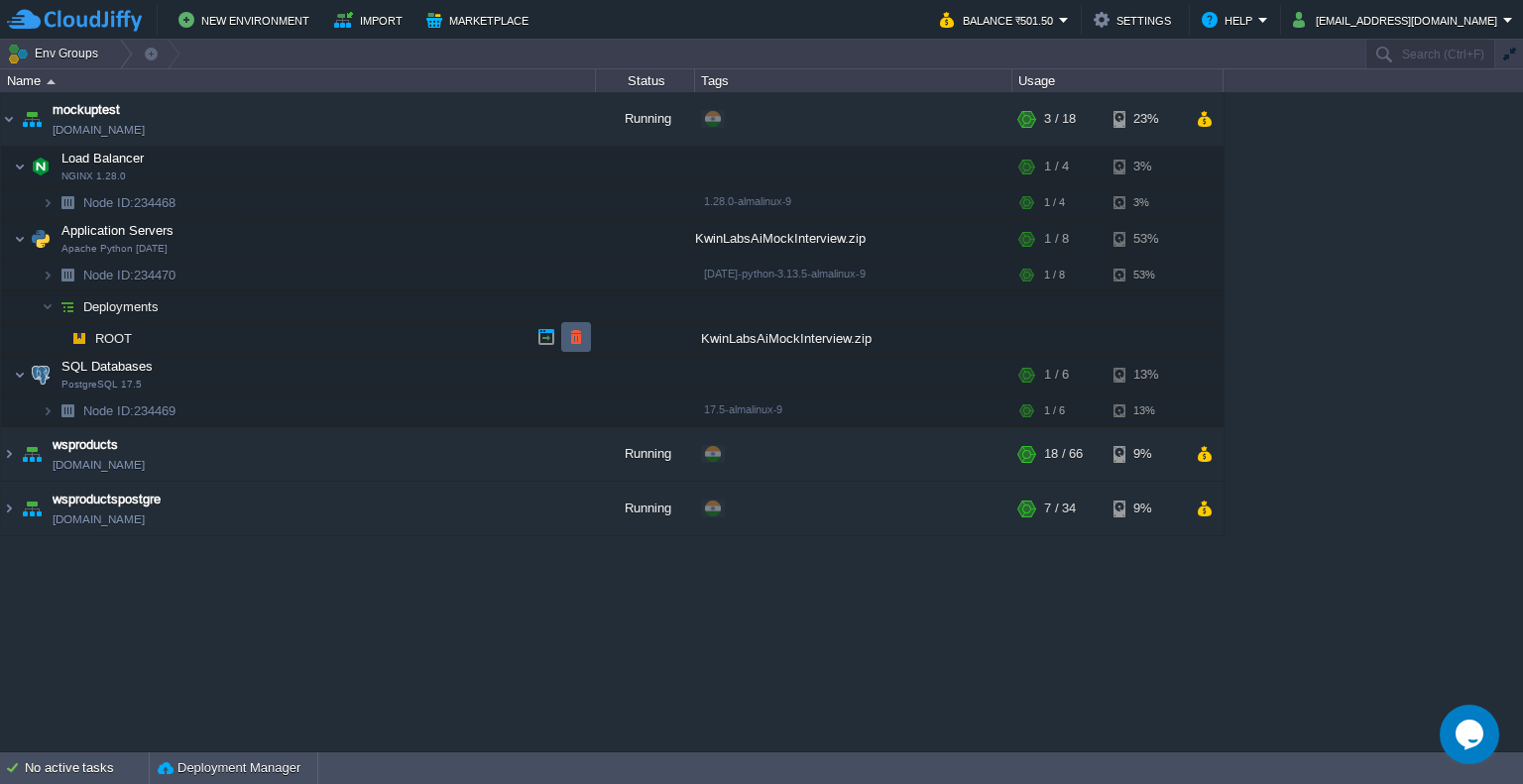 click at bounding box center (576, 337) 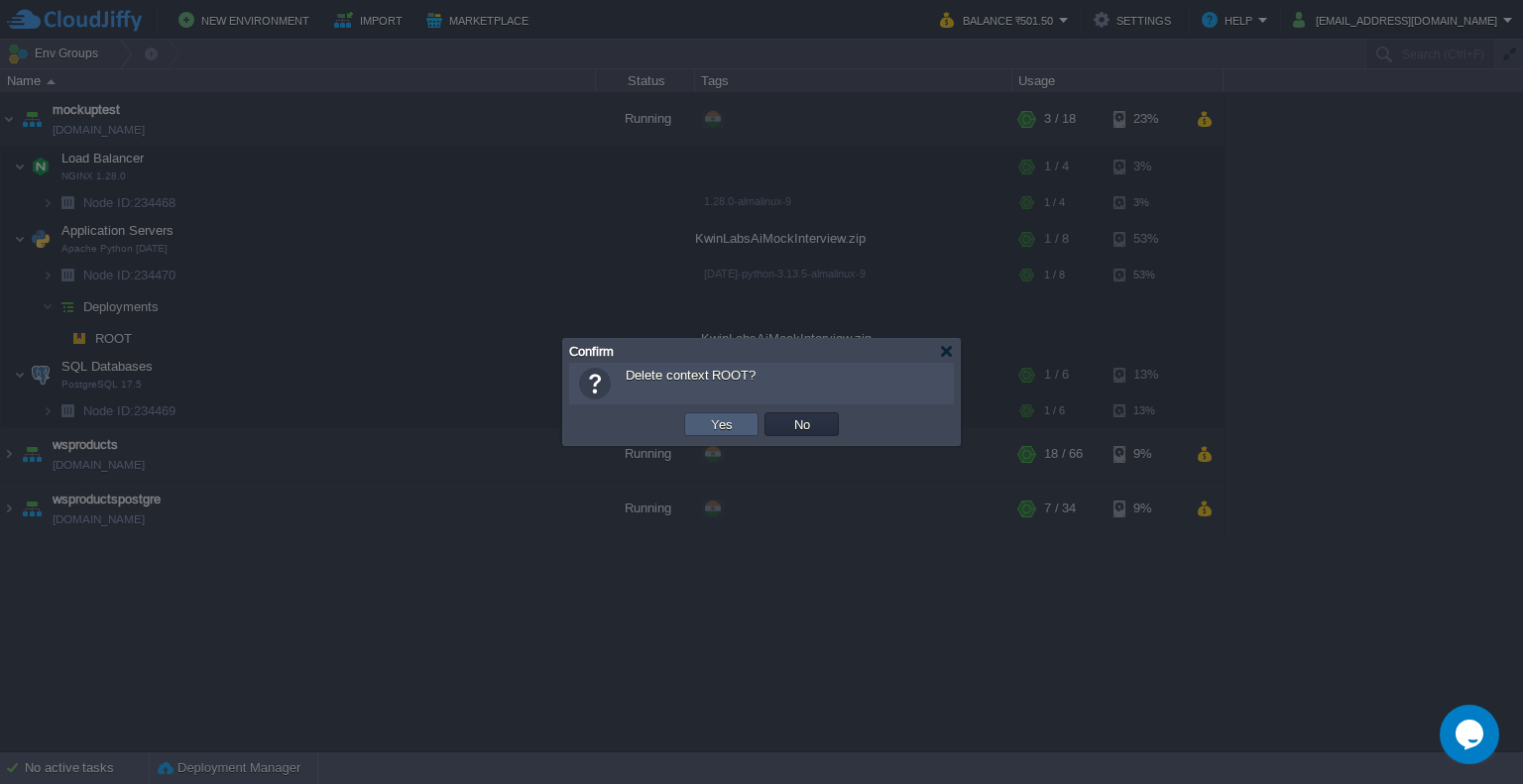 click on "Yes" at bounding box center (722, 424) 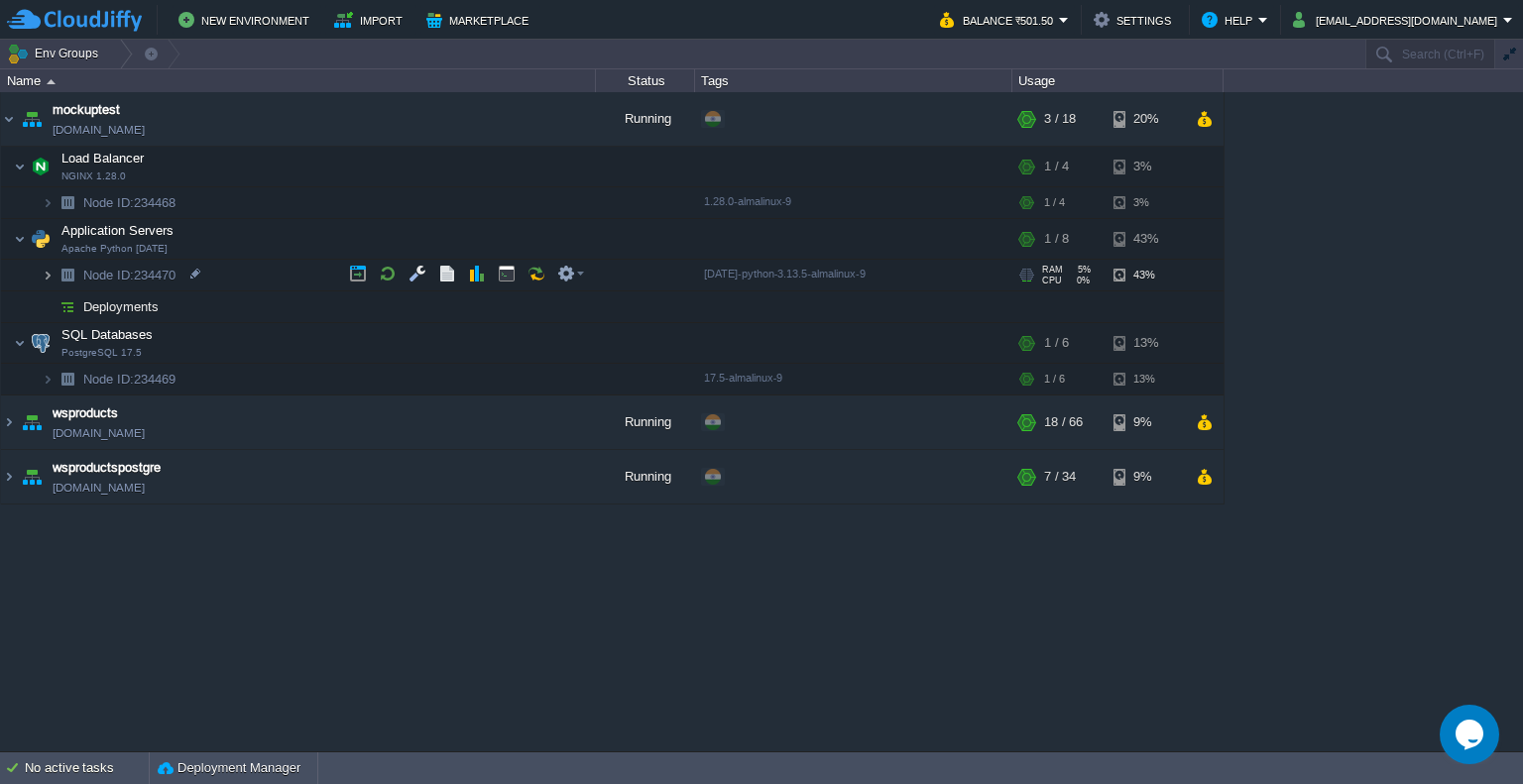click at bounding box center (48, 275) 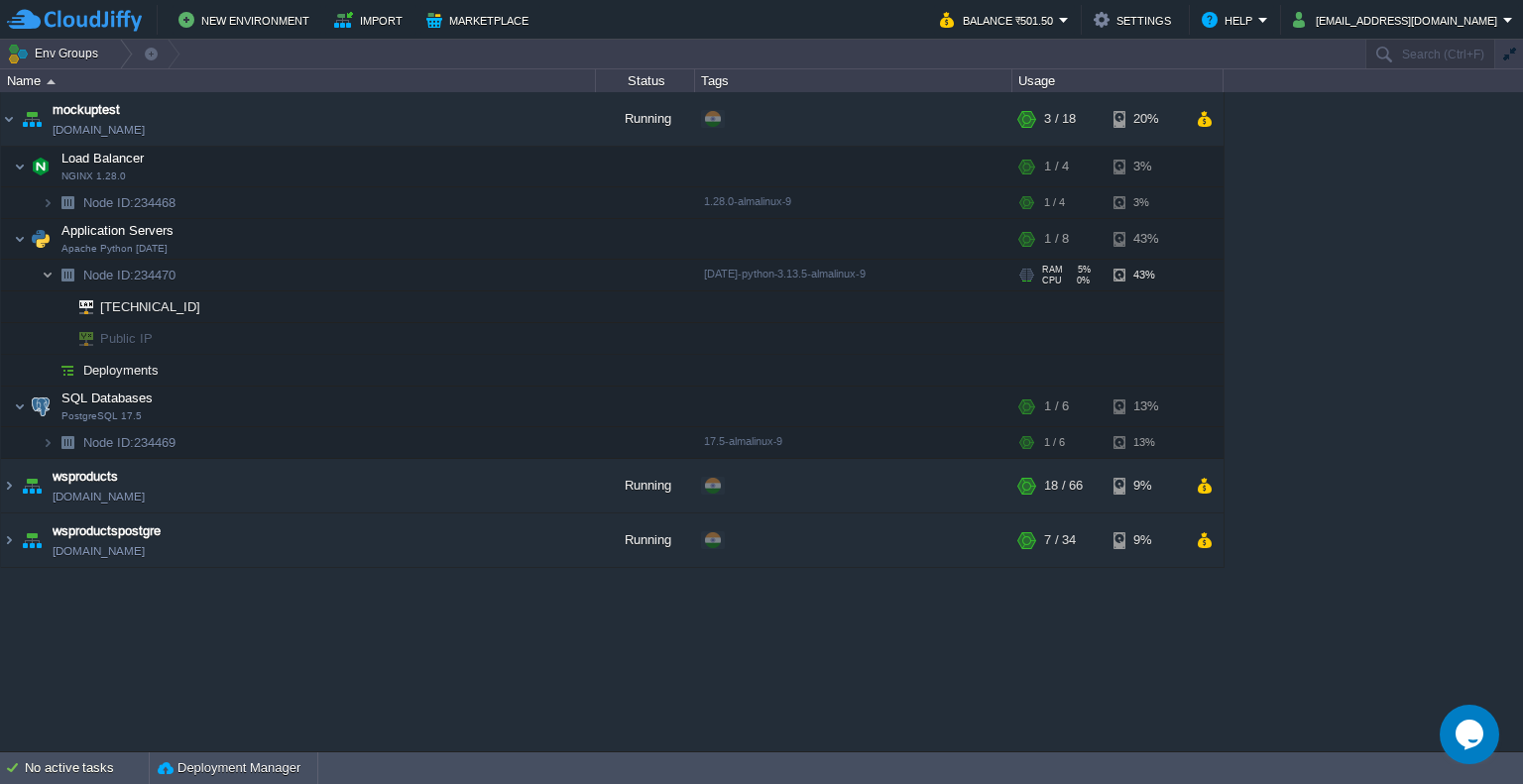 click at bounding box center [48, 275] 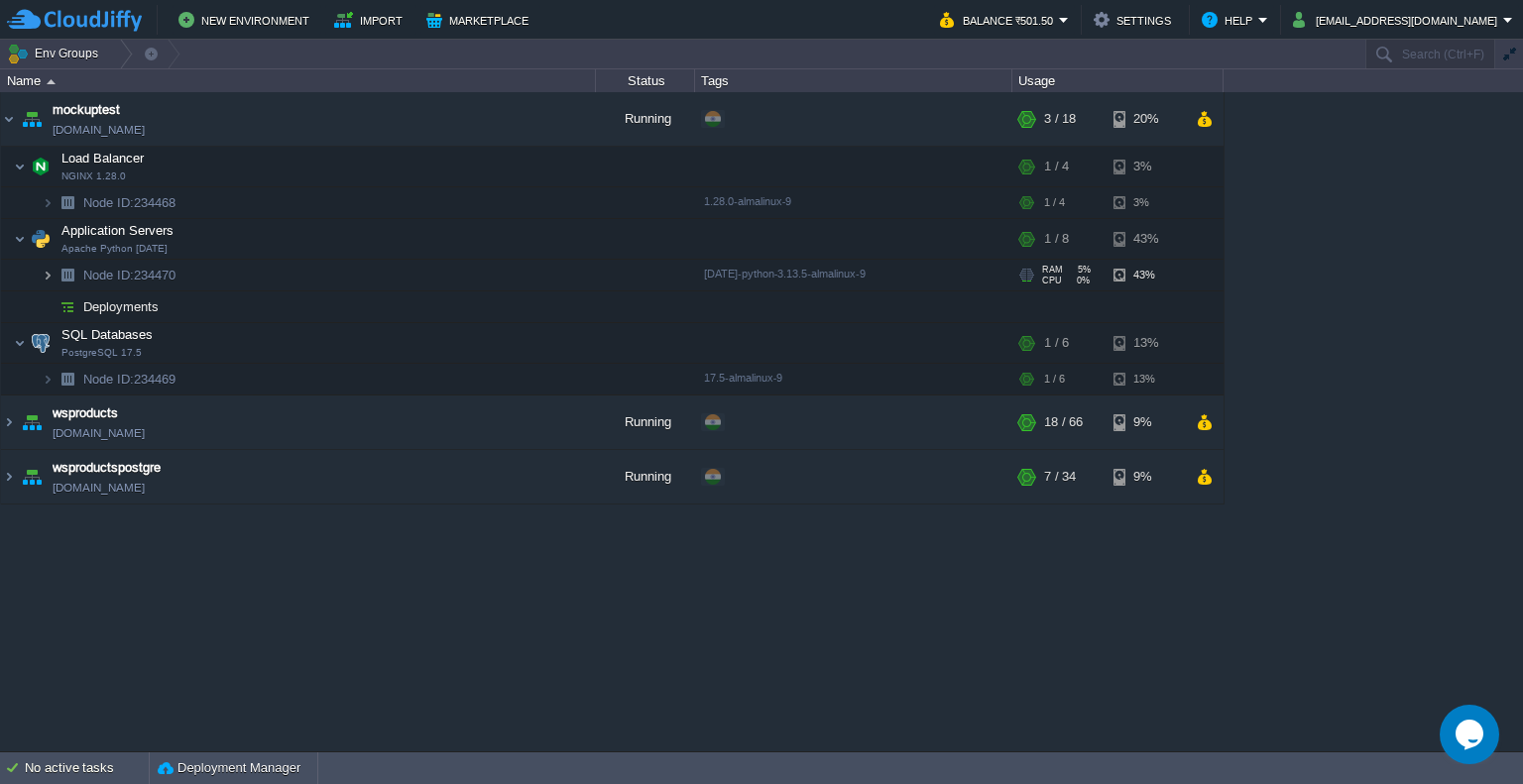 click at bounding box center [48, 275] 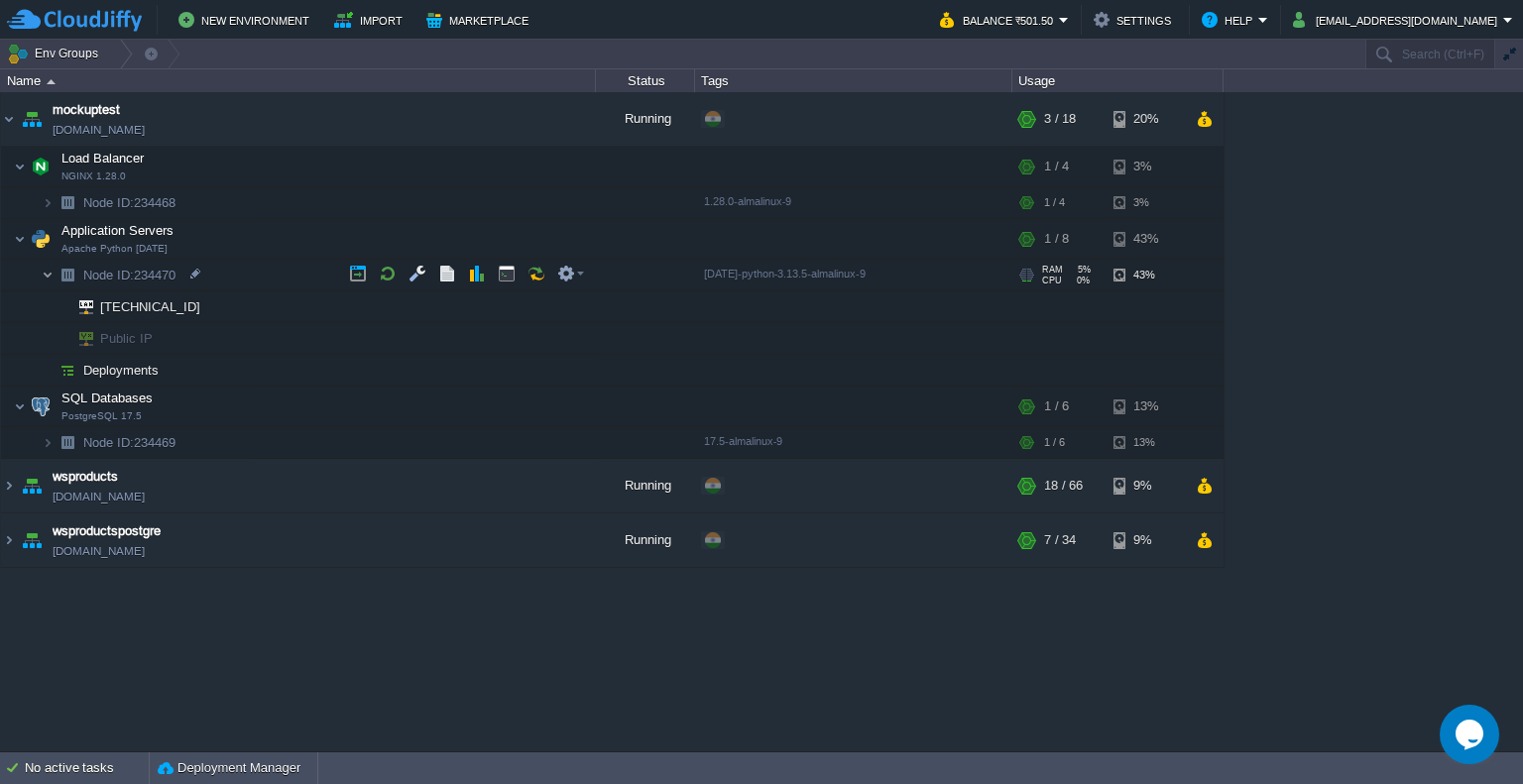 click at bounding box center [48, 275] 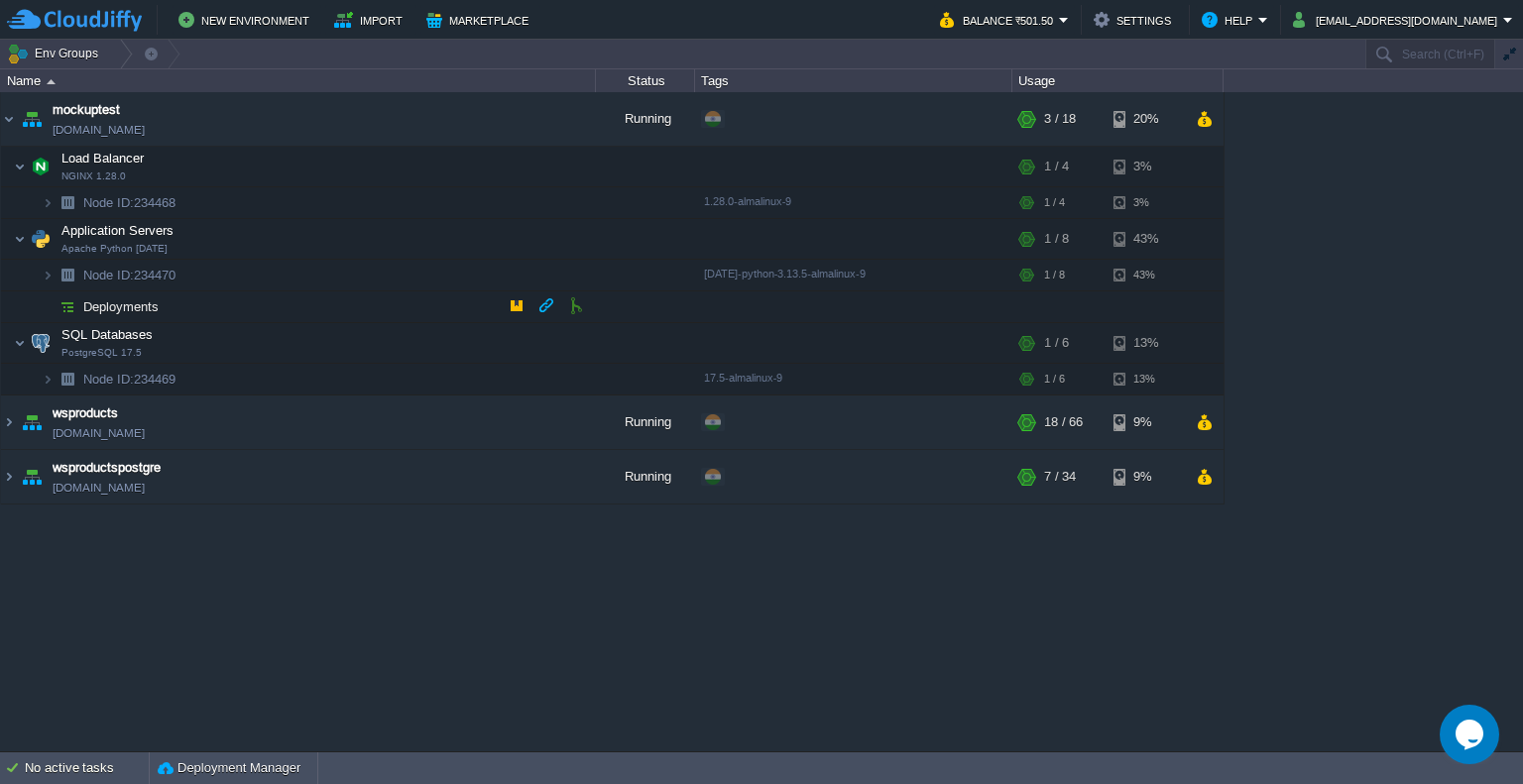 click on "Deployments" at bounding box center (121, 306) 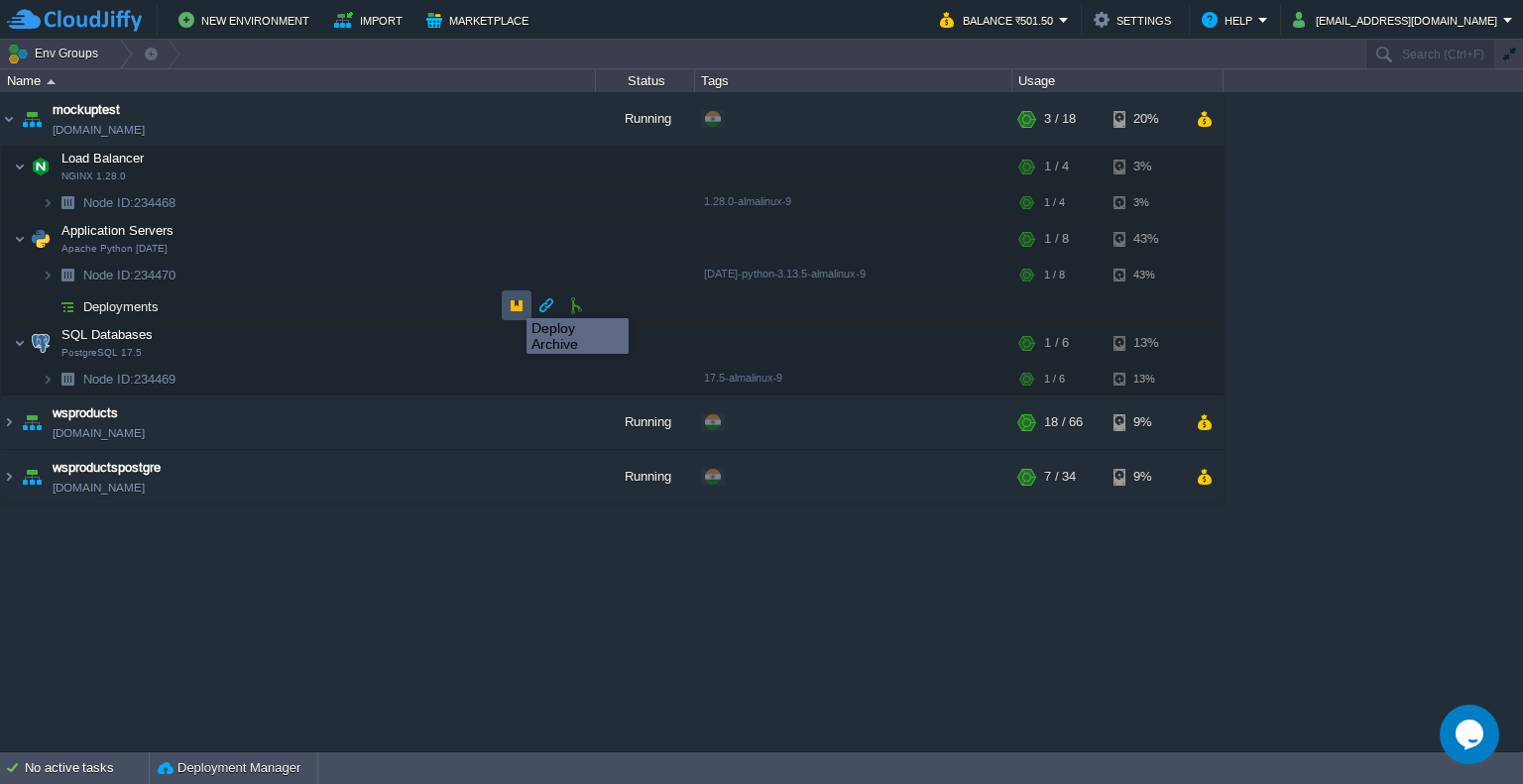 click at bounding box center [517, 305] 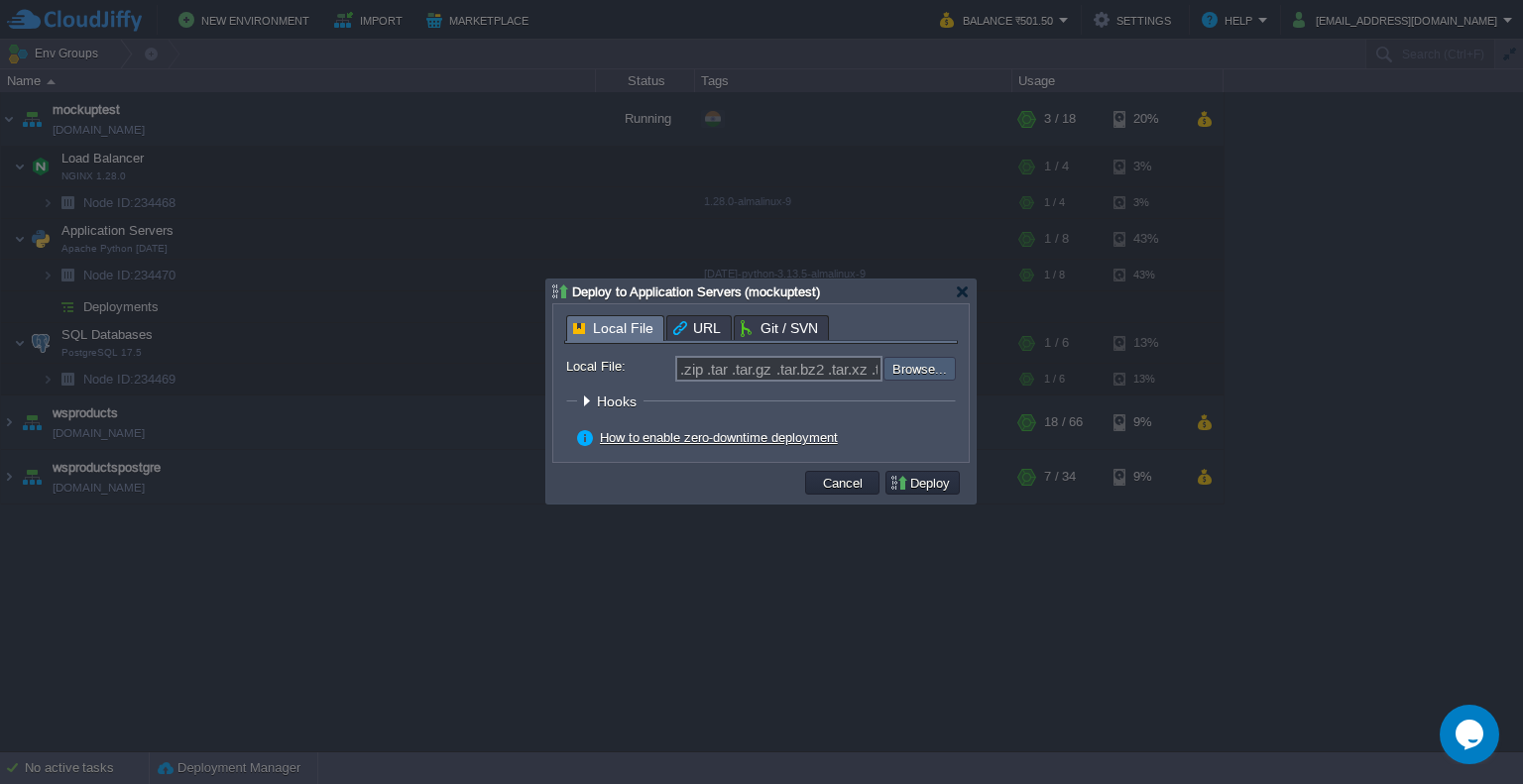 click at bounding box center (830, 369) 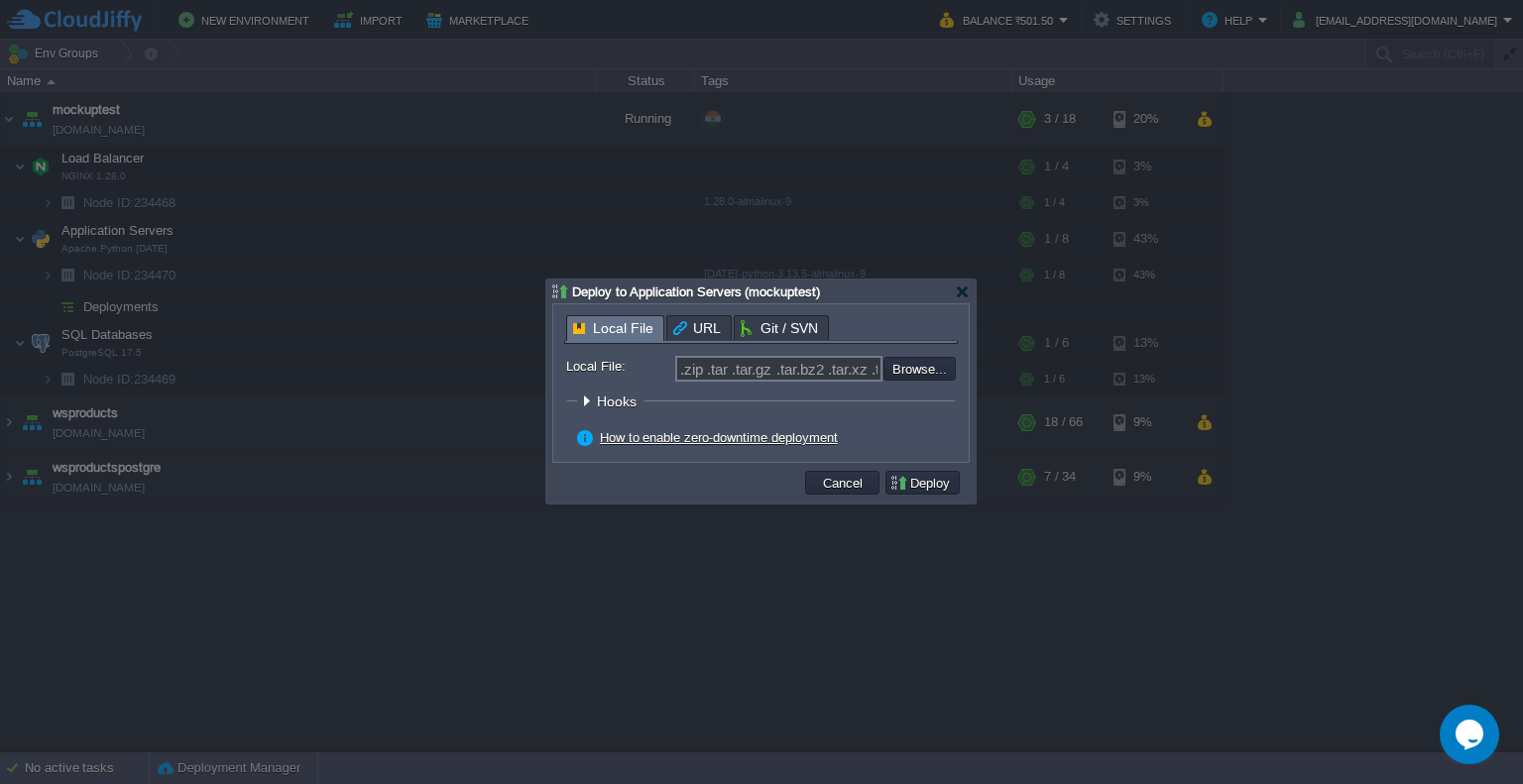 type on "C:\fakepath\AiMockInterview.zip" 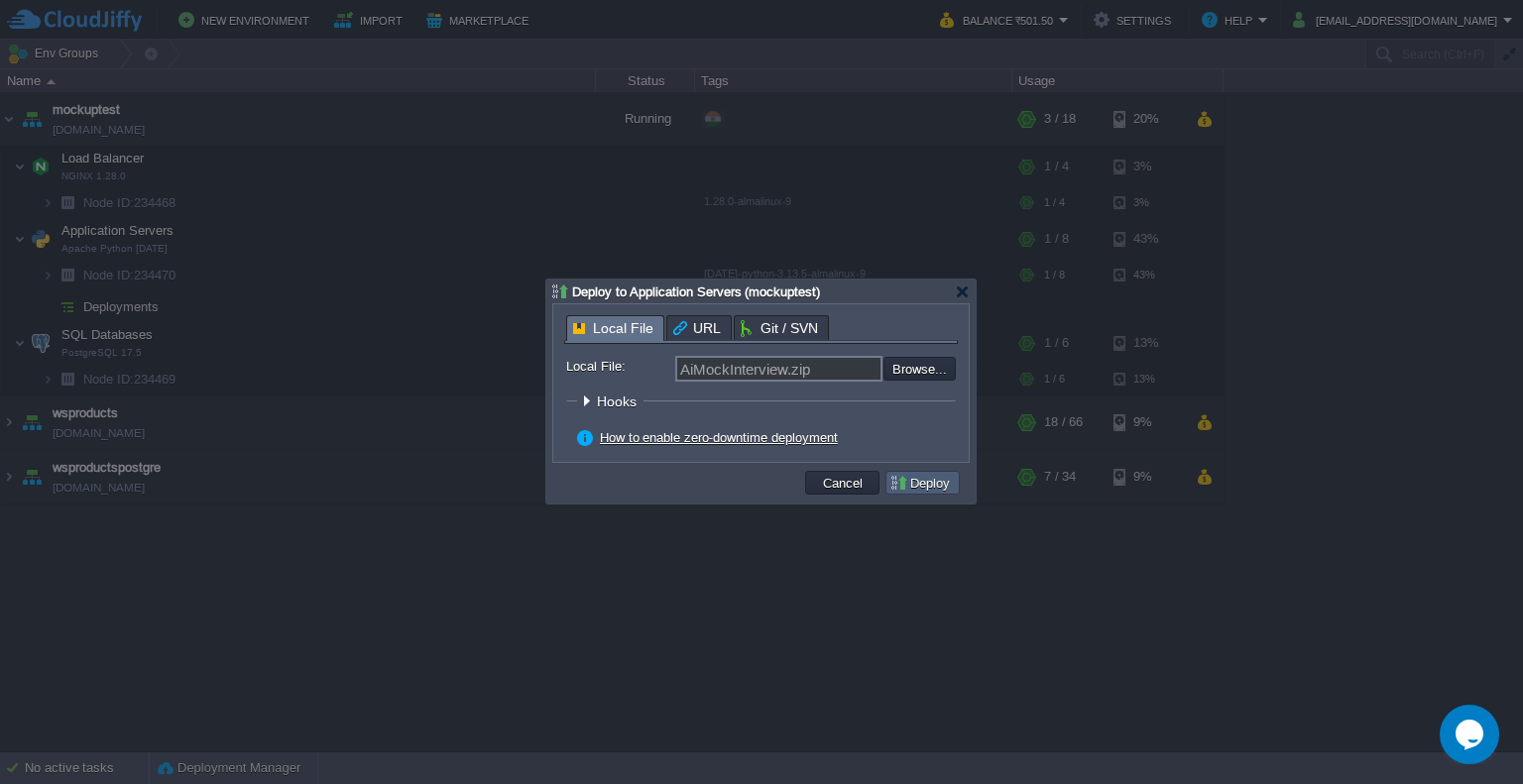 click on "Deploy" at bounding box center [922, 483] 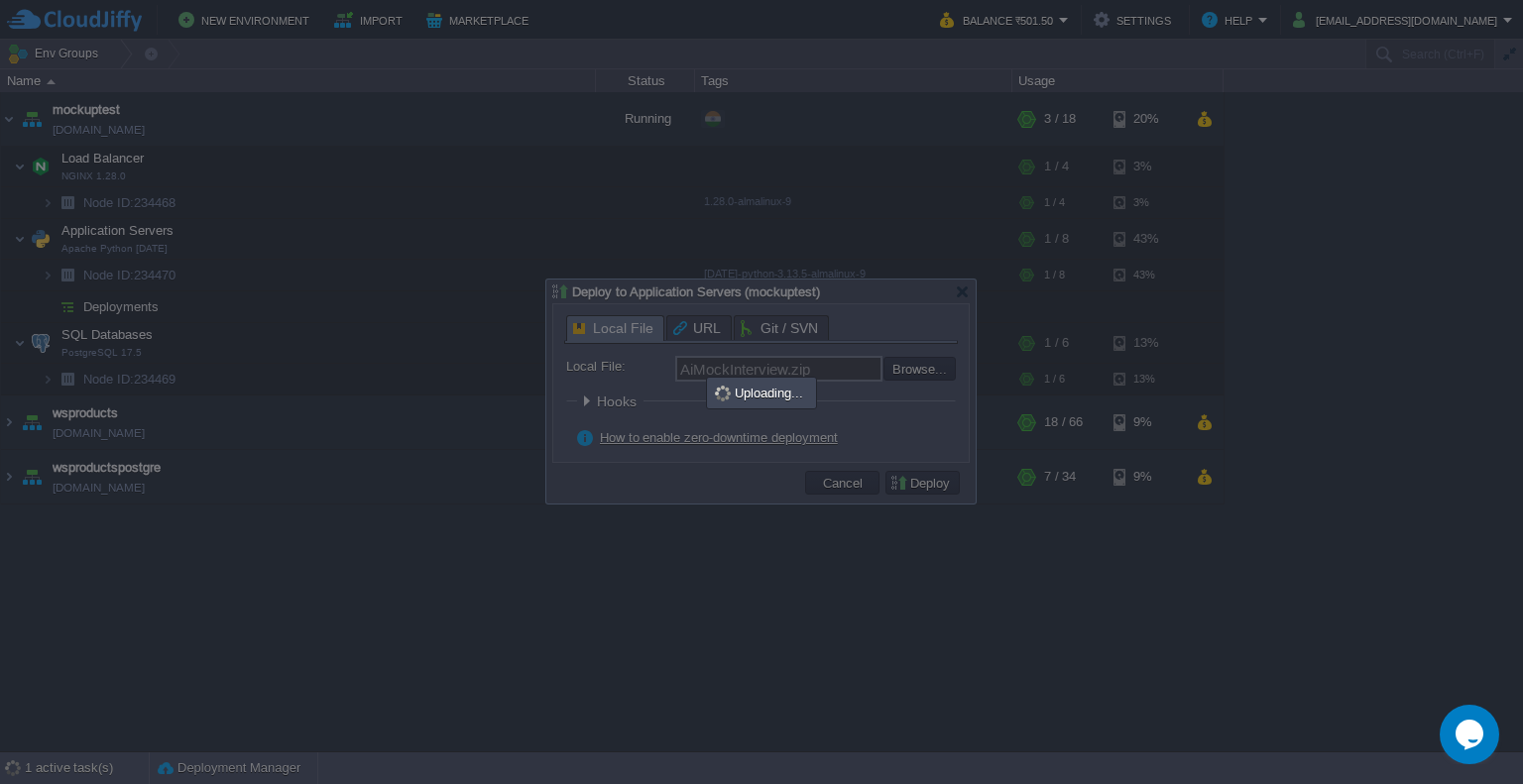 type 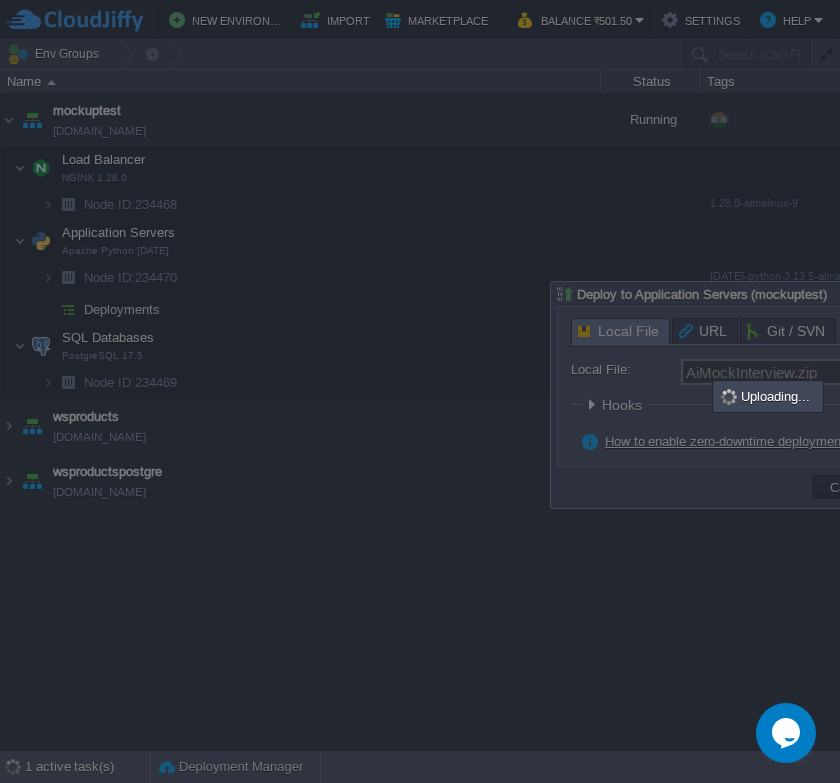 click at bounding box center [492, 391] 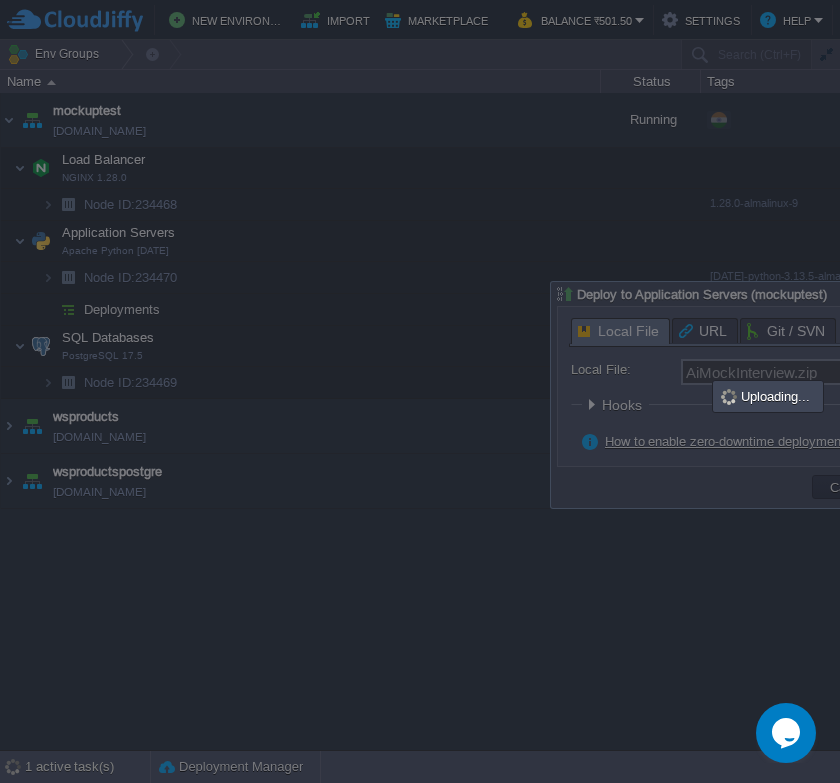 click at bounding box center (492, 391) 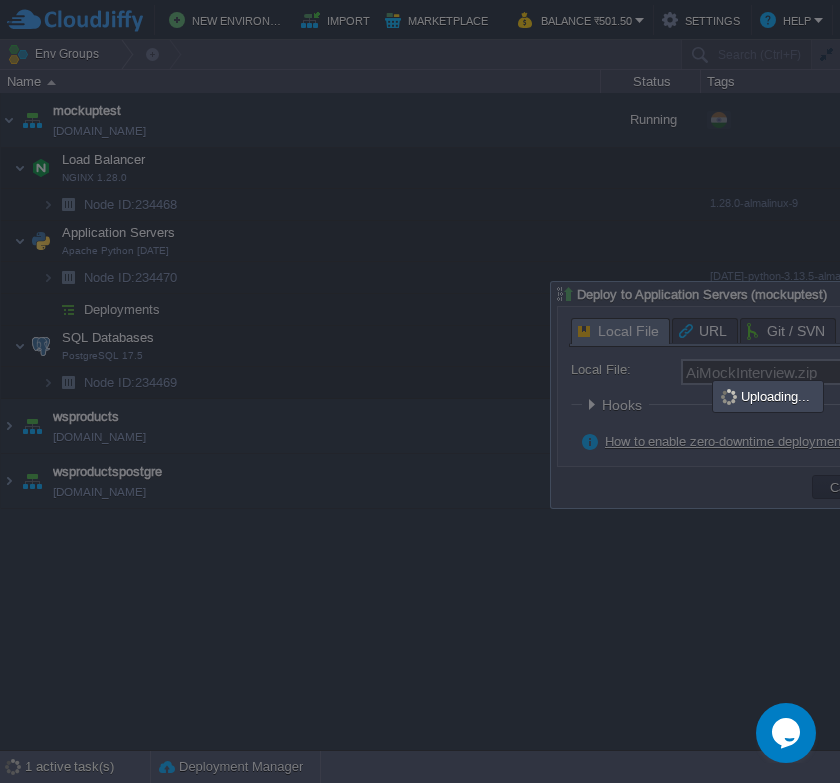 click at bounding box center (492, 391) 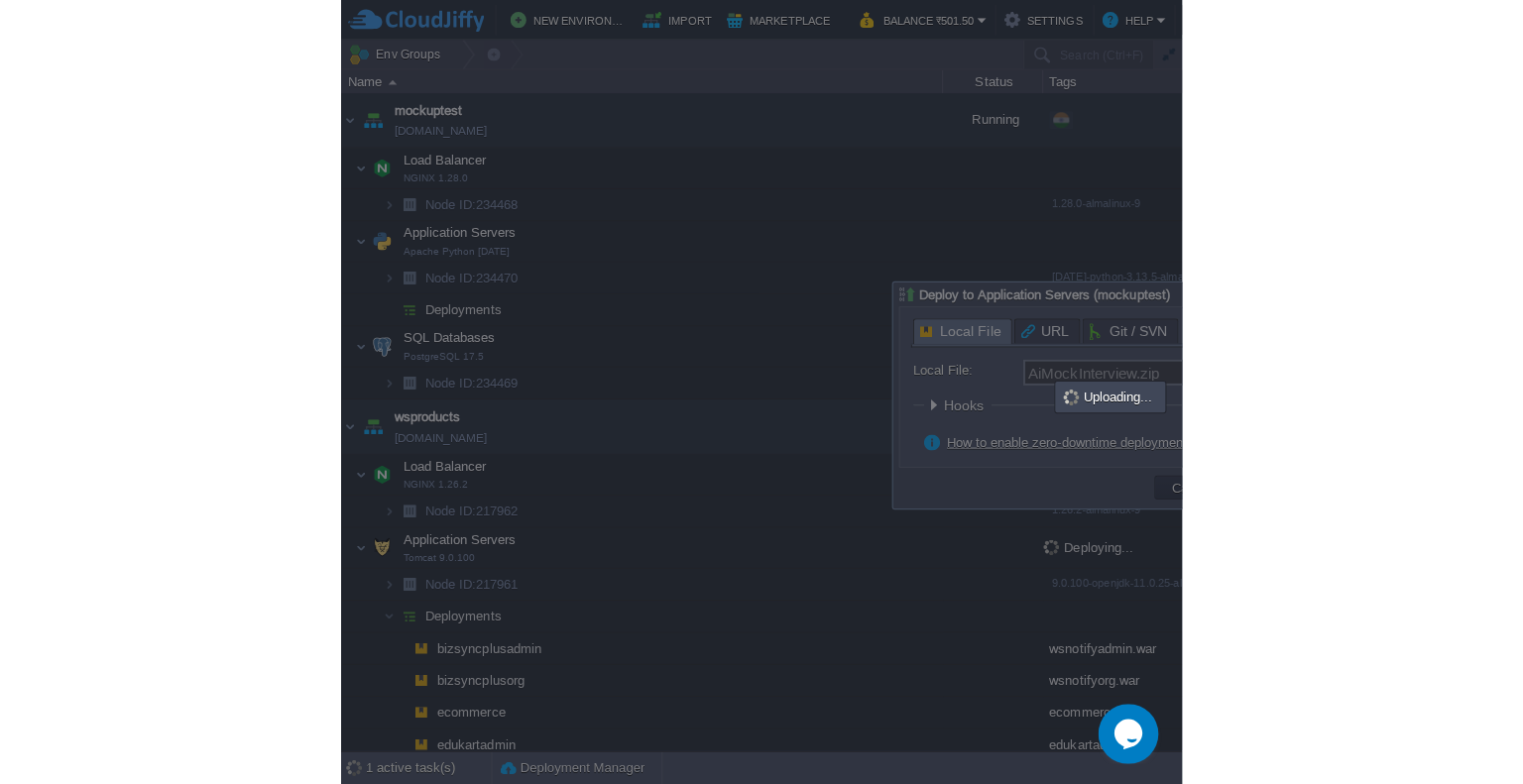 scroll, scrollTop: 224, scrollLeft: 0, axis: vertical 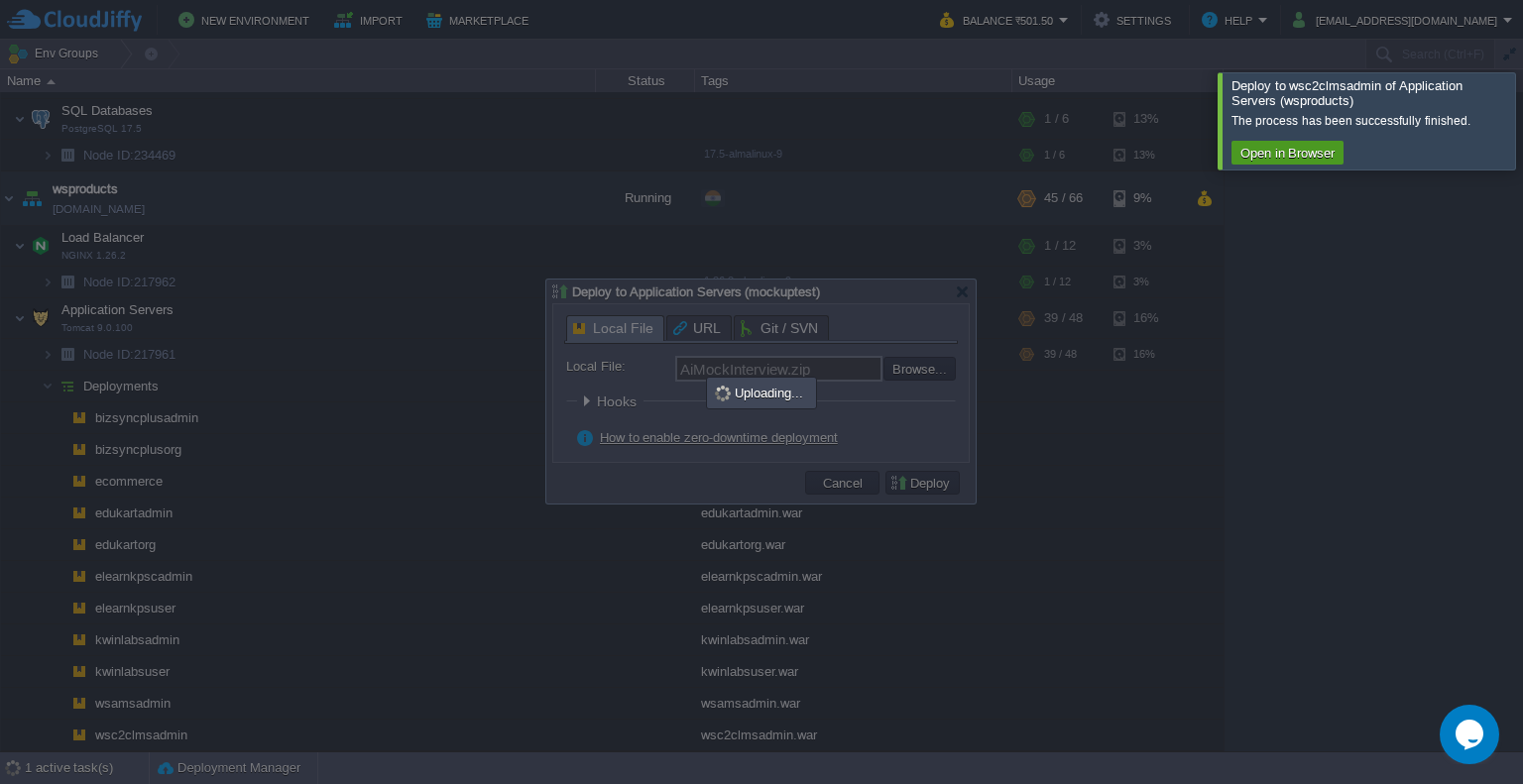 click on "Open in Browser" at bounding box center (1287, 153) 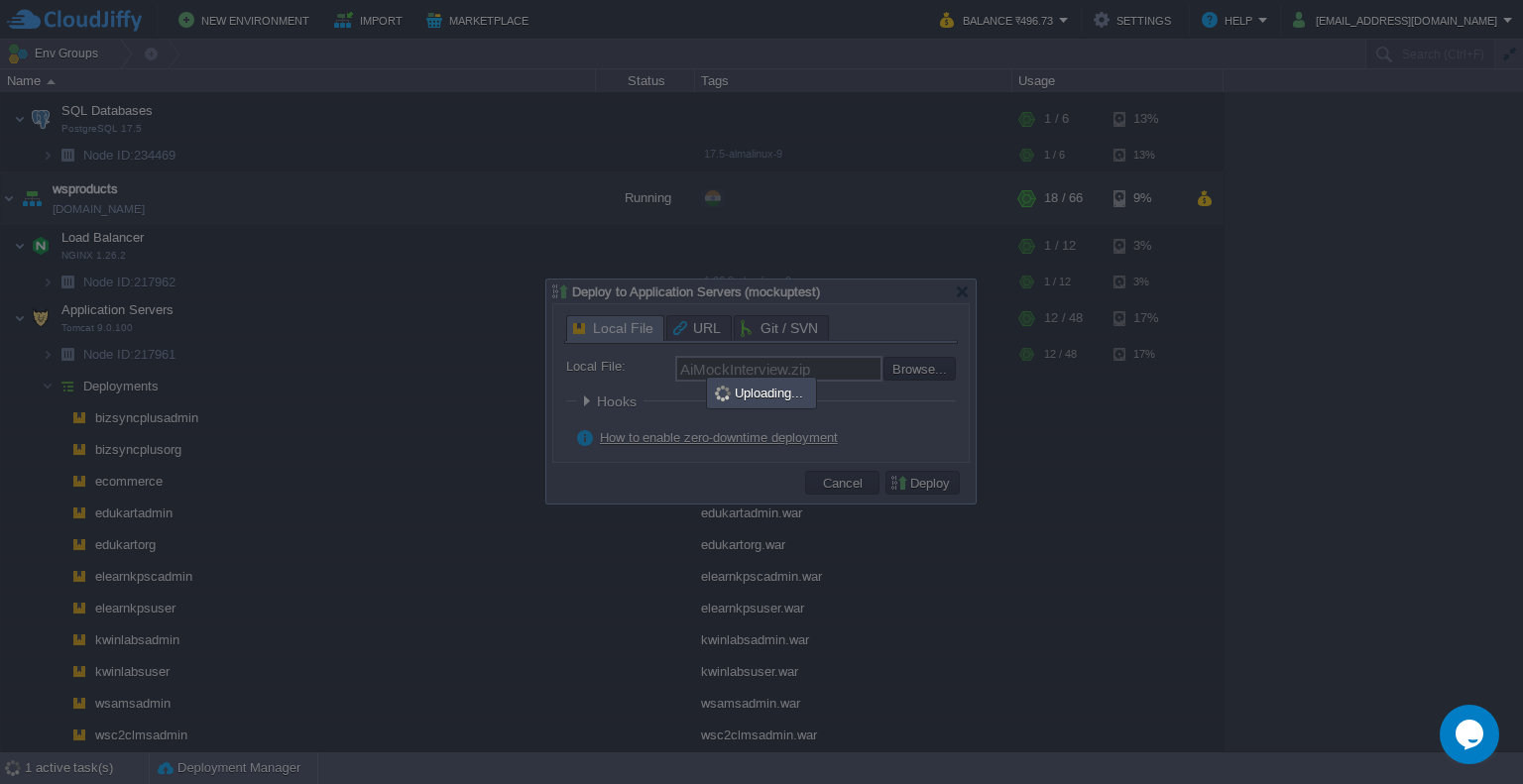 drag, startPoint x: 1521, startPoint y: 470, endPoint x: 1411, endPoint y: 476, distance: 110.16351 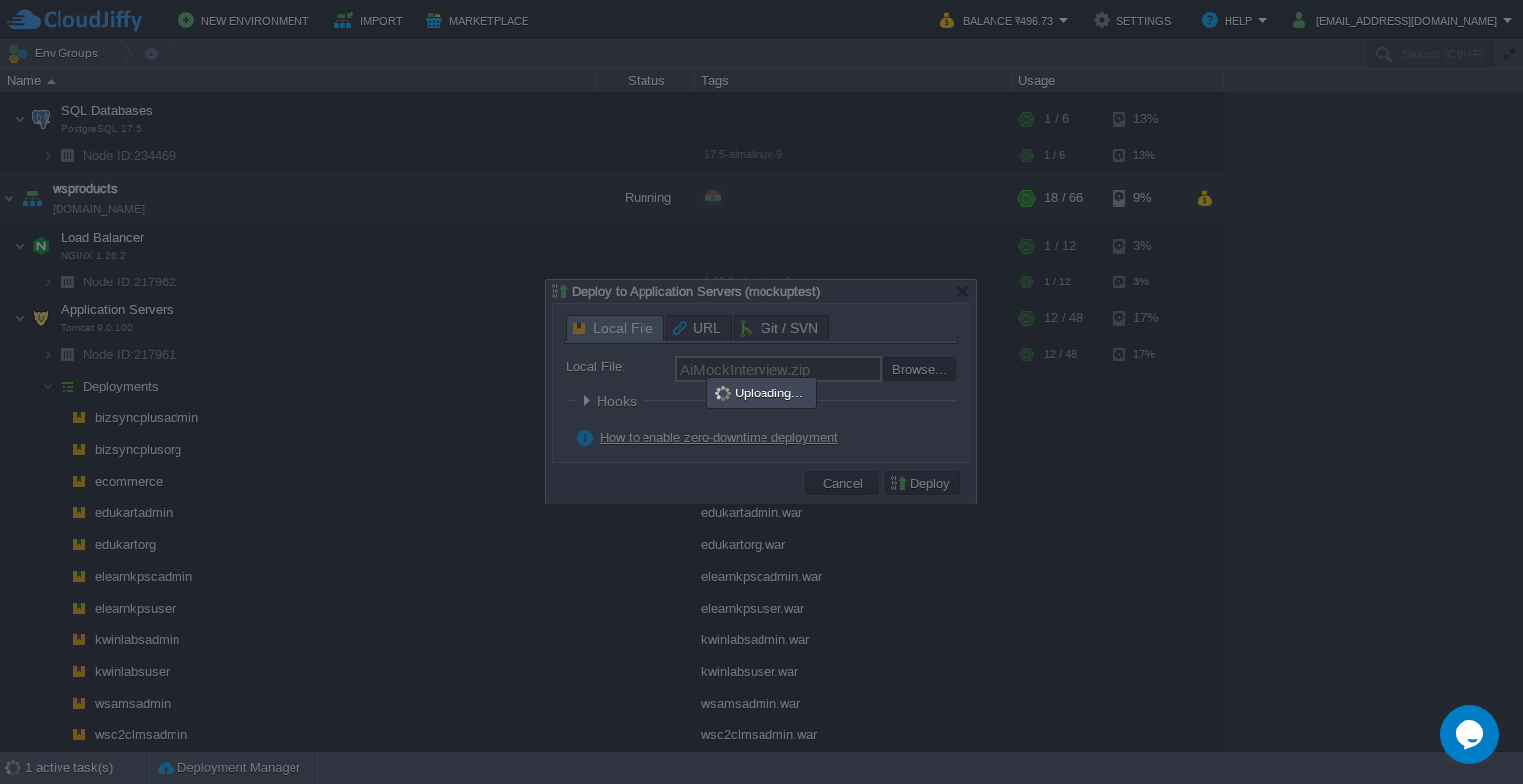 click at bounding box center (762, 392) 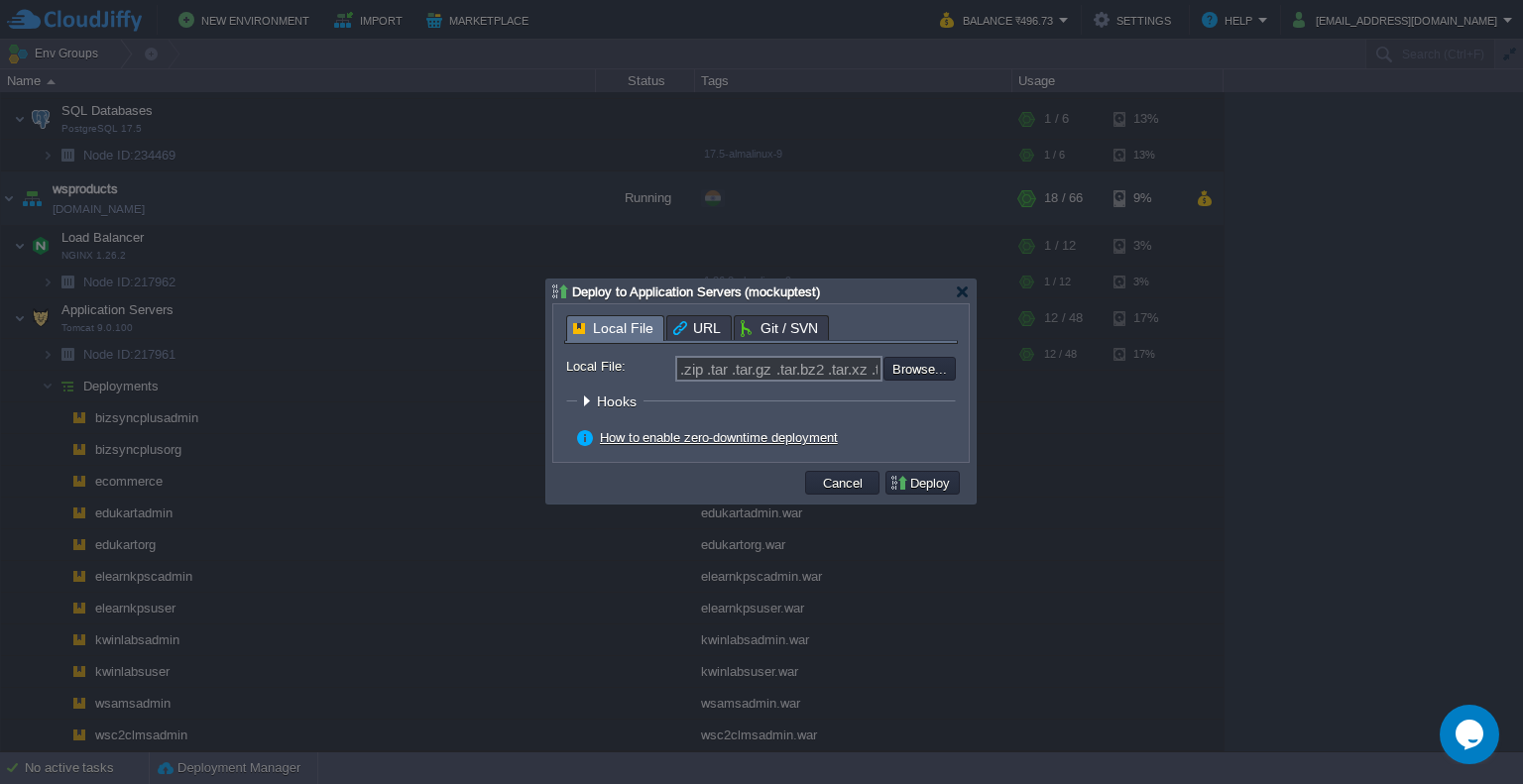 click on "Deploy to Application Servers (mockuptest)" at bounding box center (763, 291) 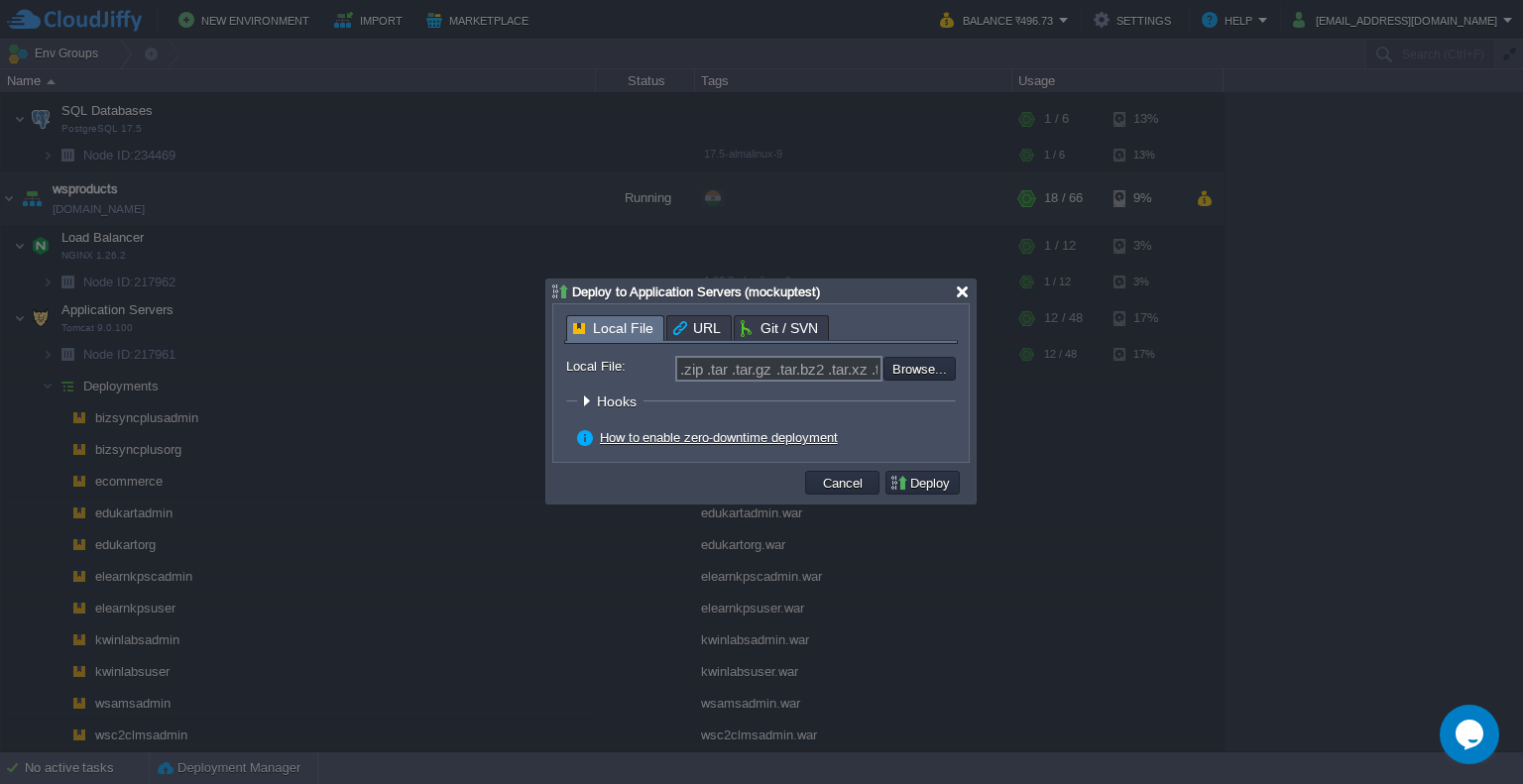 click at bounding box center [962, 291] 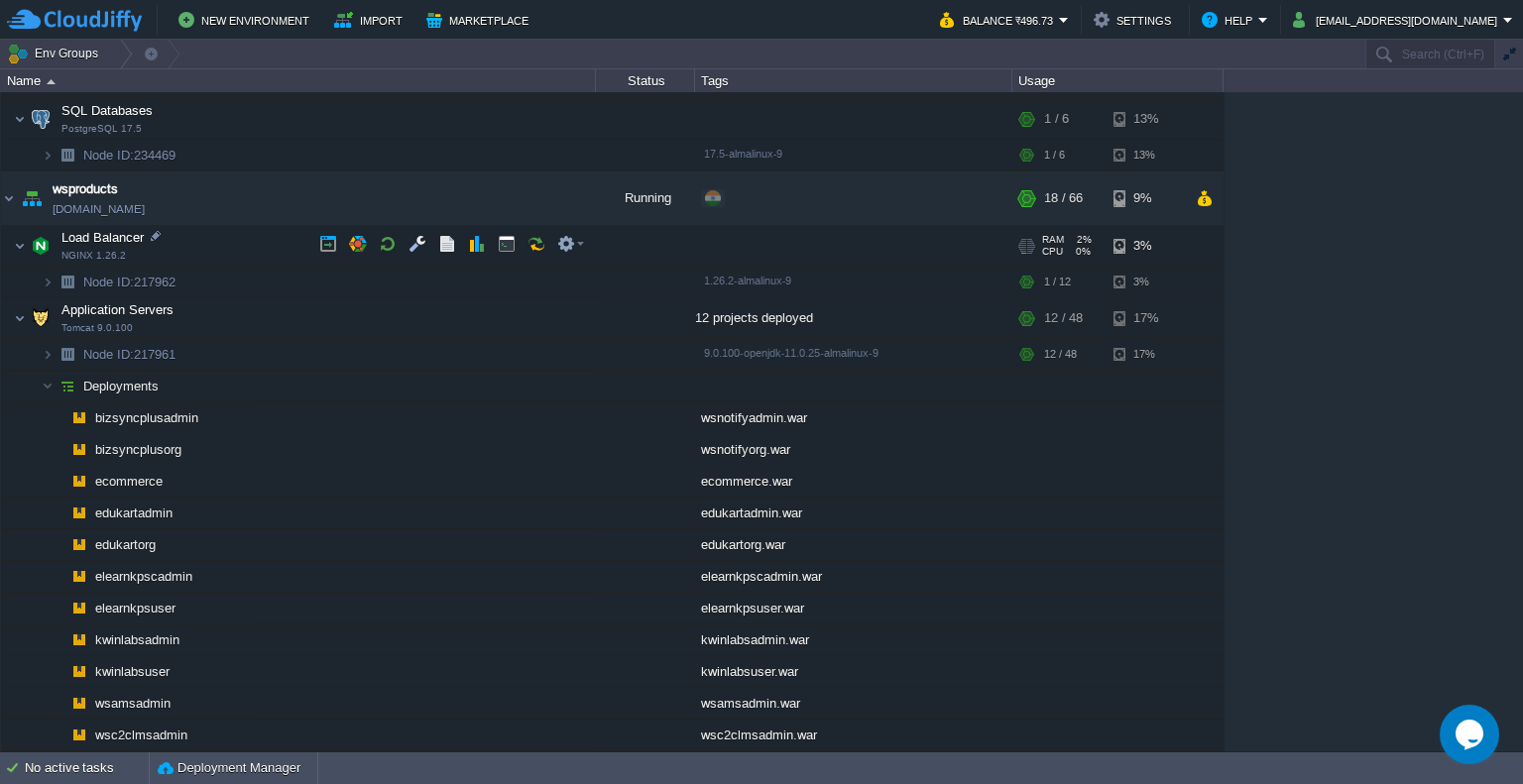 click at bounding box center [7, 235] 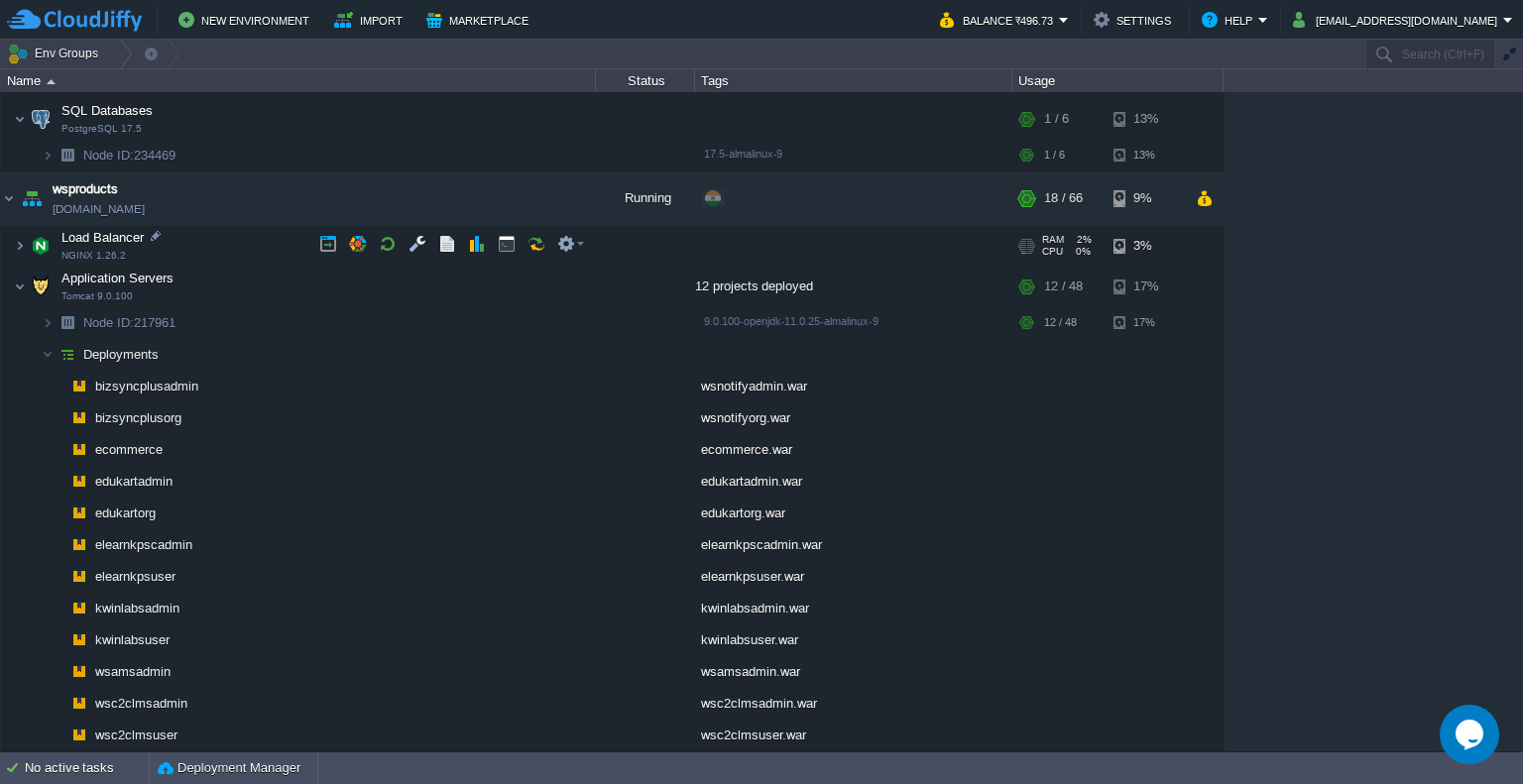 click at bounding box center [7, 235] 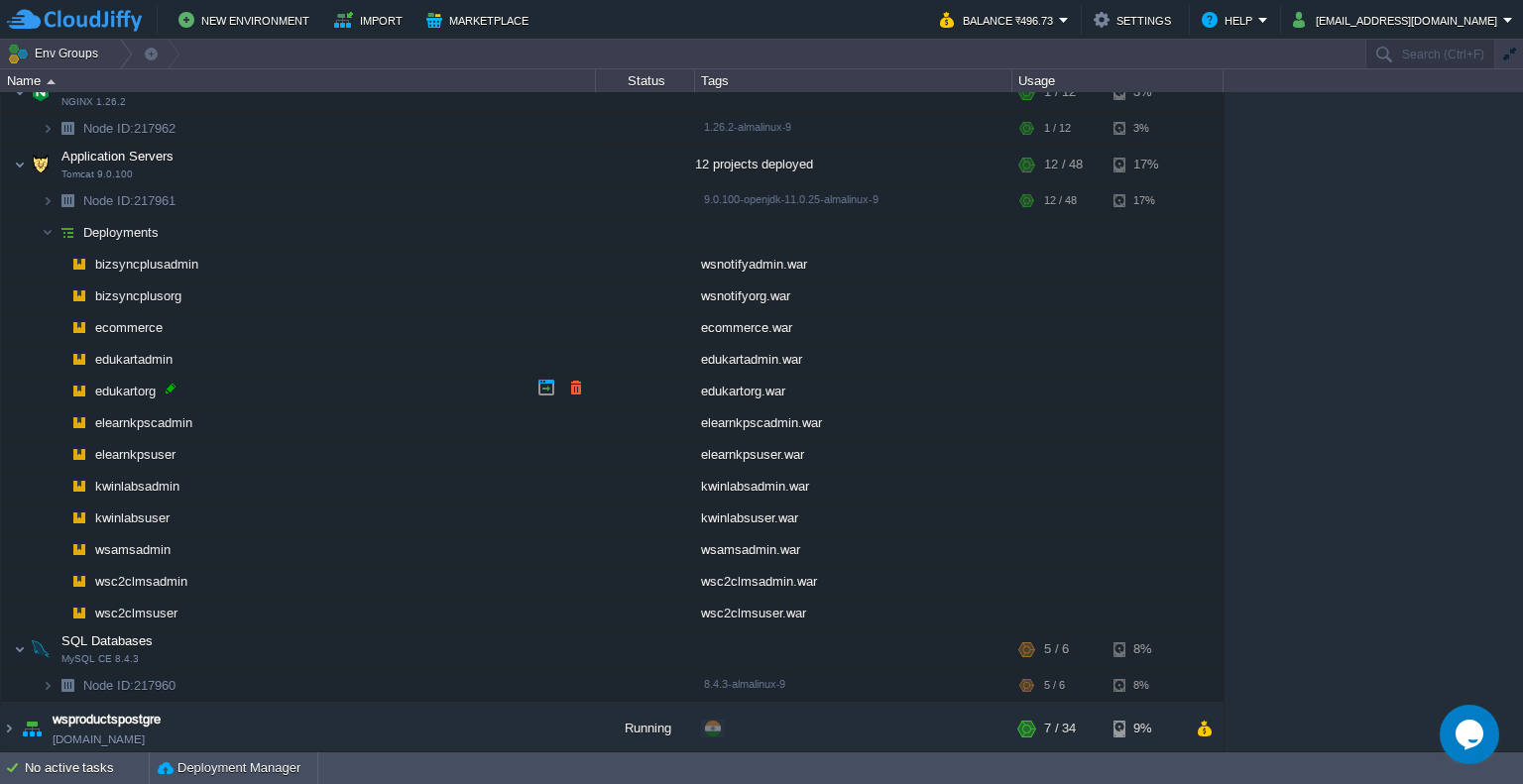 scroll, scrollTop: 0, scrollLeft: 0, axis: both 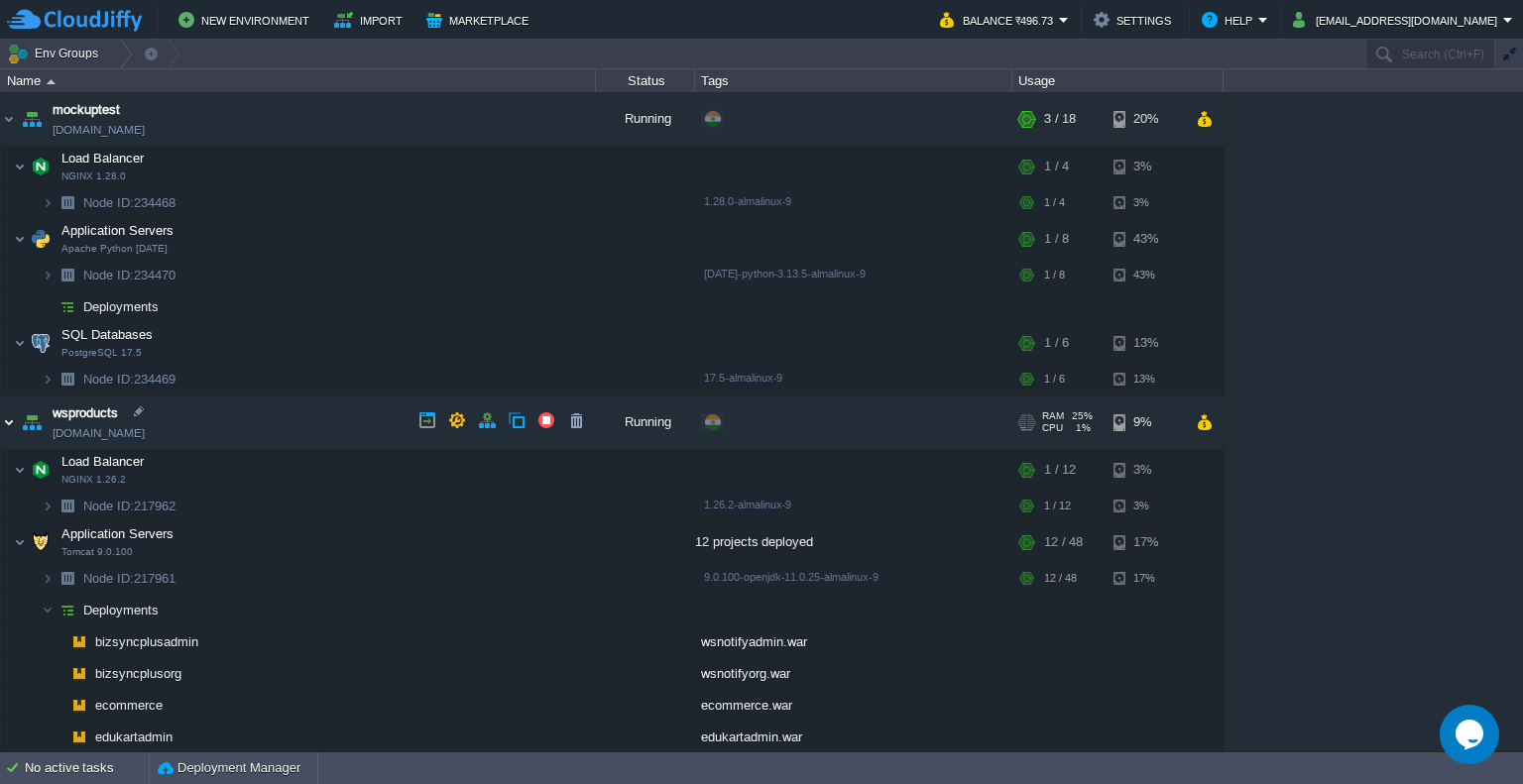 click at bounding box center (9, 422) 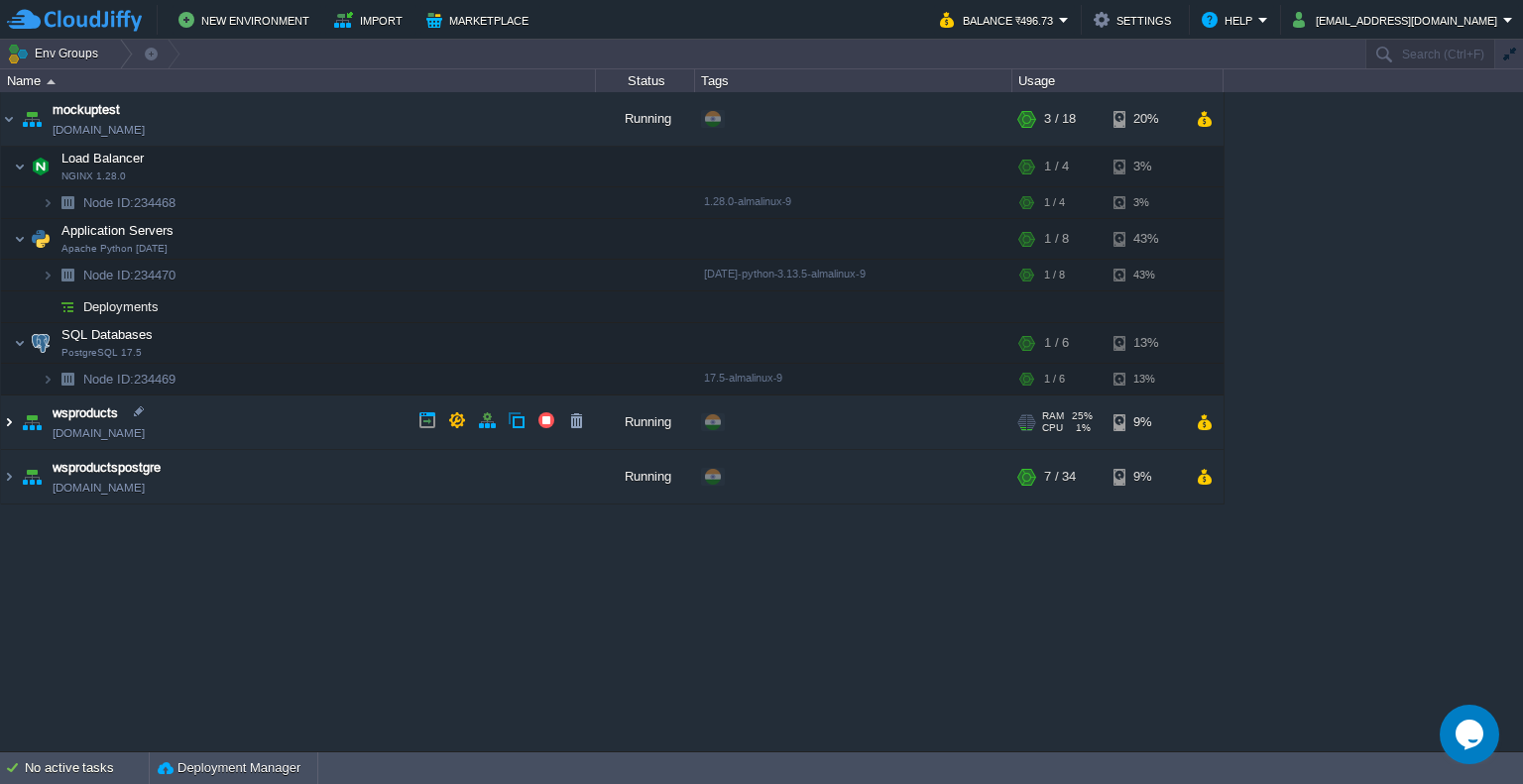 click at bounding box center (9, 422) 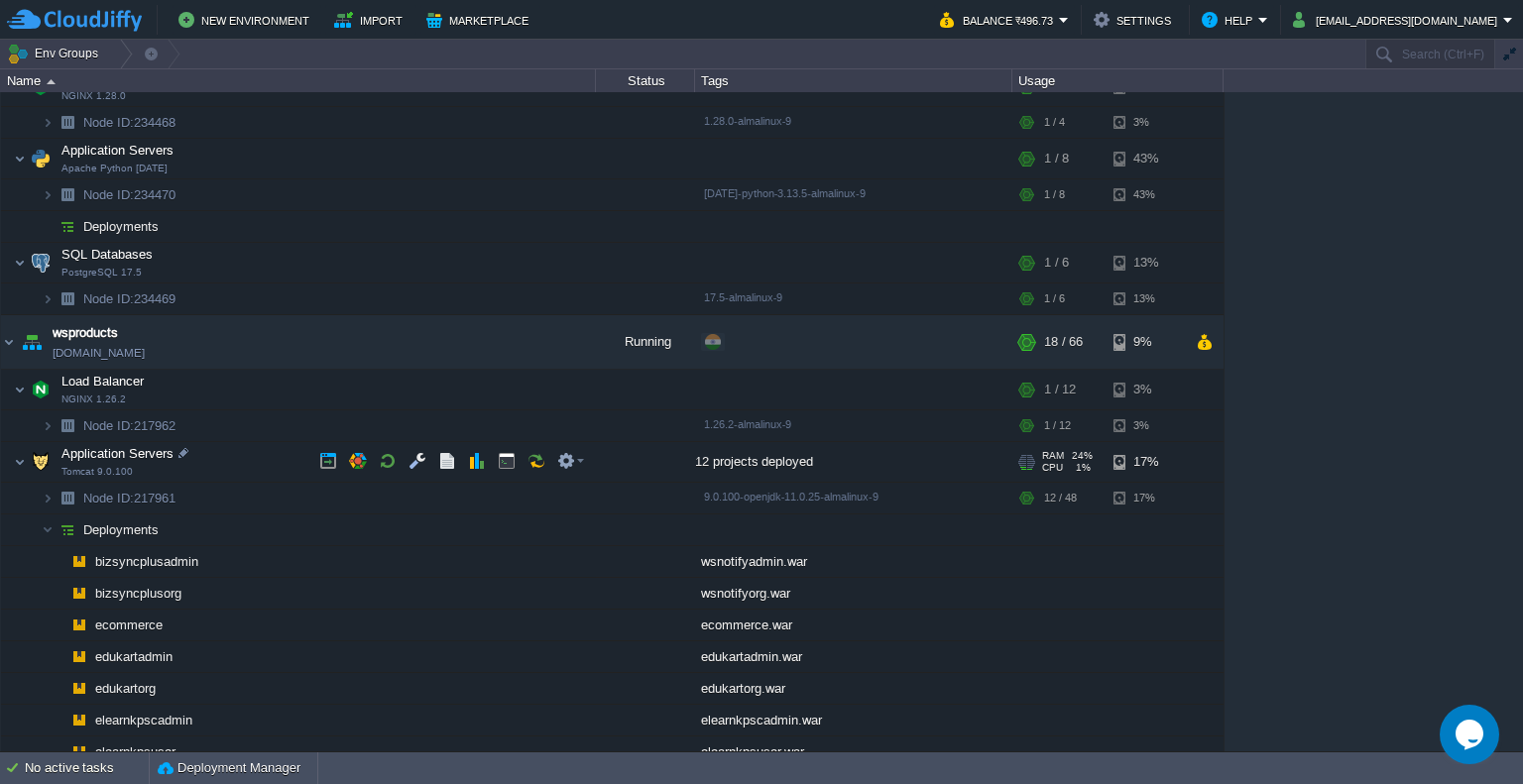 scroll, scrollTop: 63, scrollLeft: 0, axis: vertical 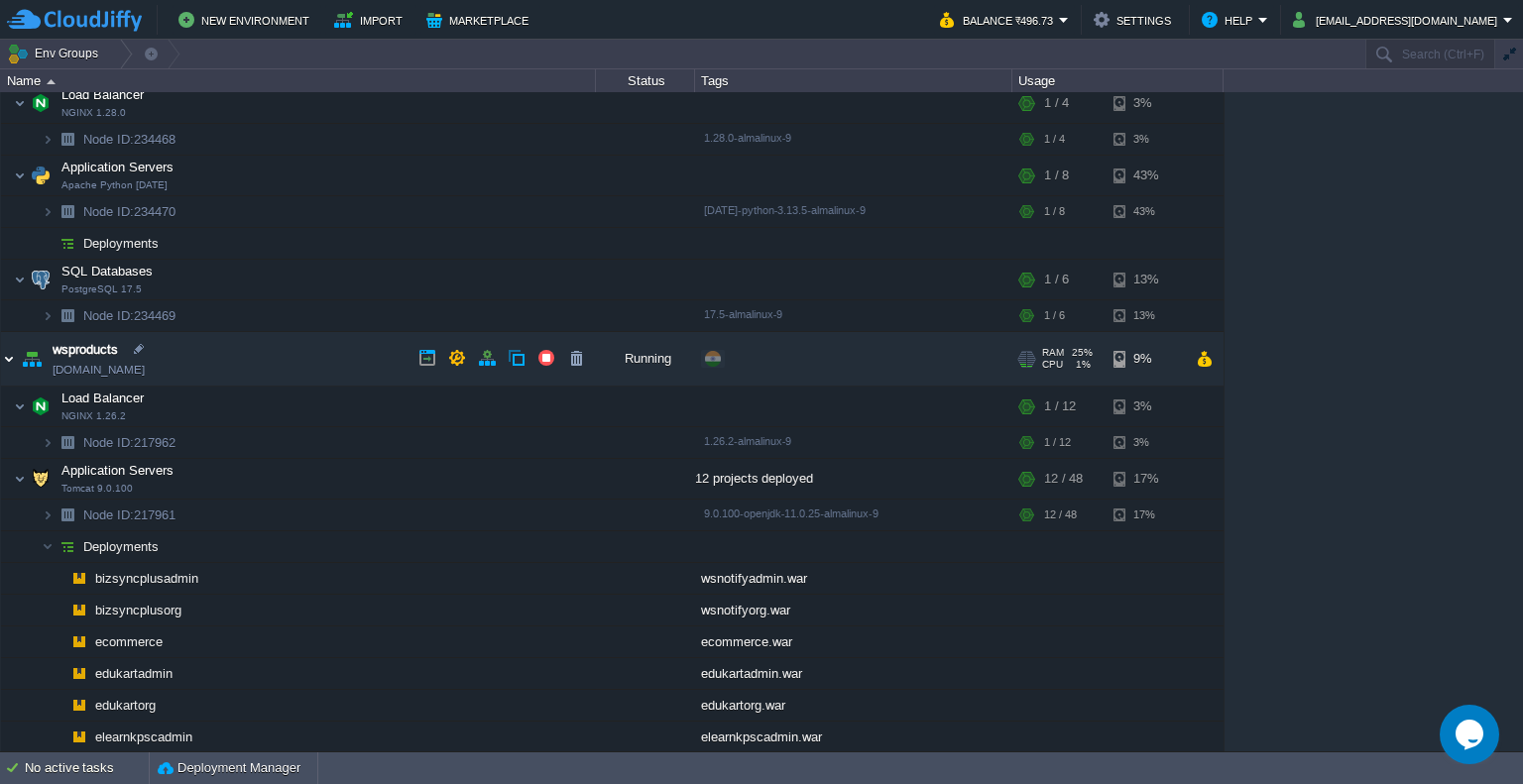 click at bounding box center [9, 359] 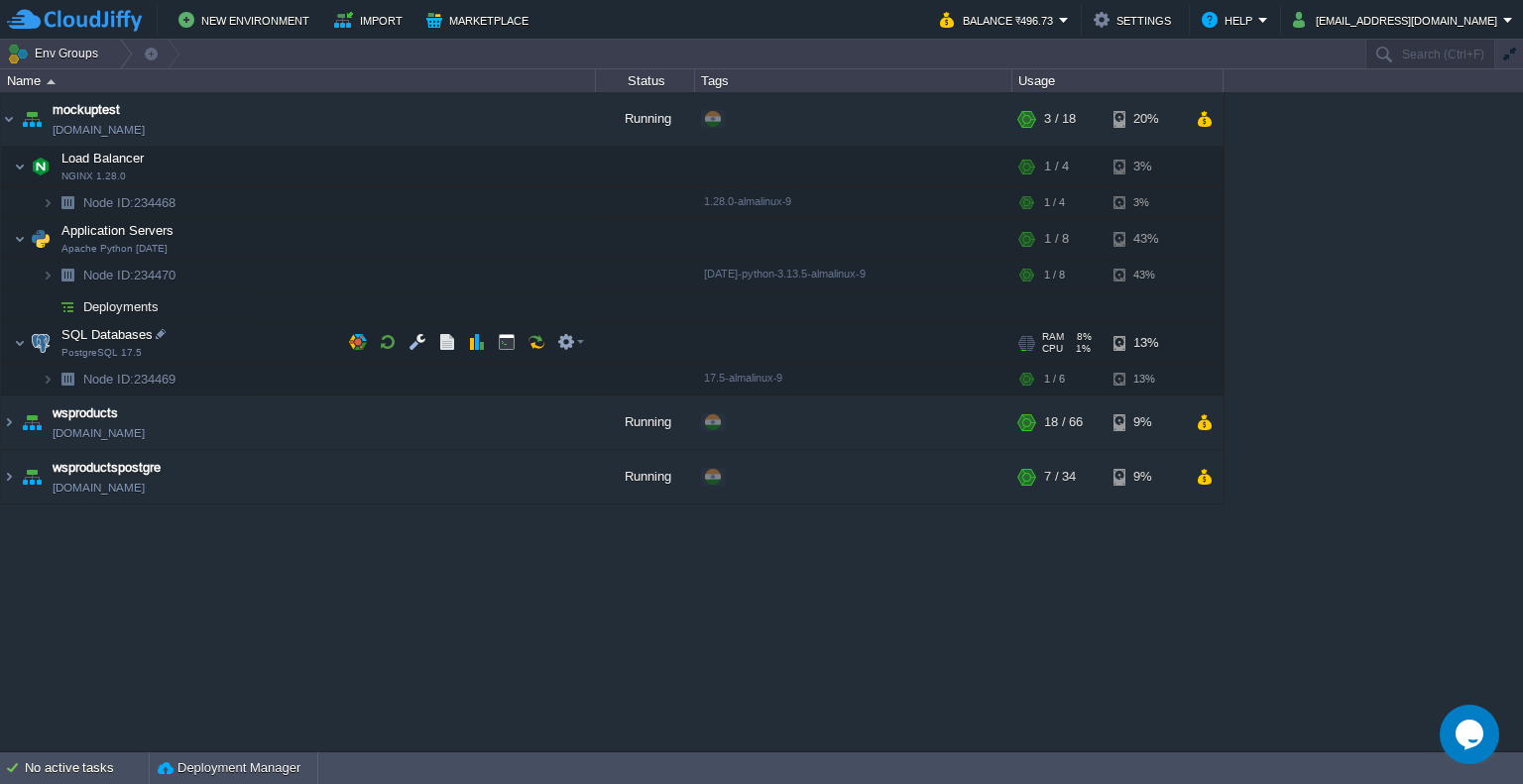 scroll, scrollTop: 0, scrollLeft: 0, axis: both 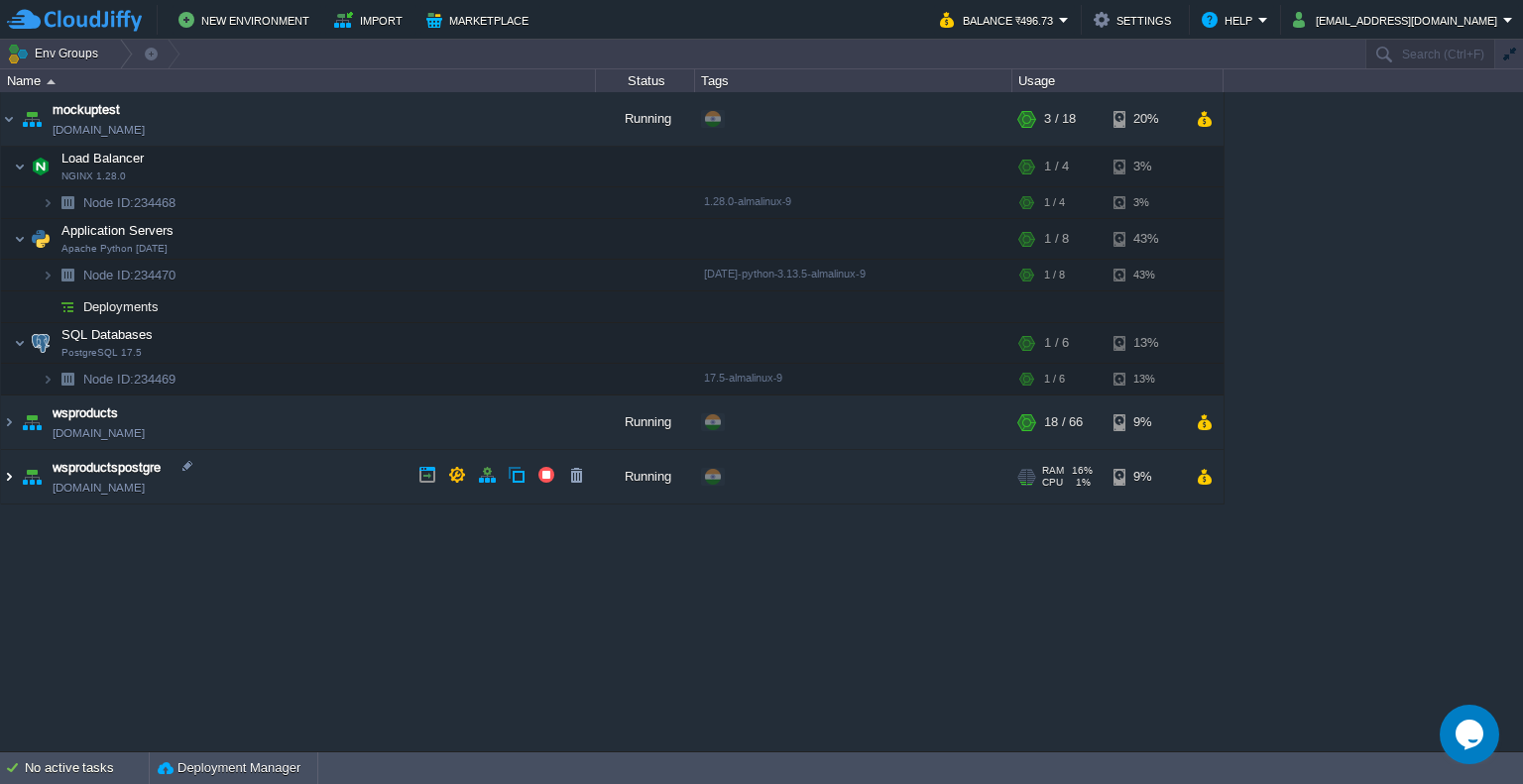 click at bounding box center [9, 477] 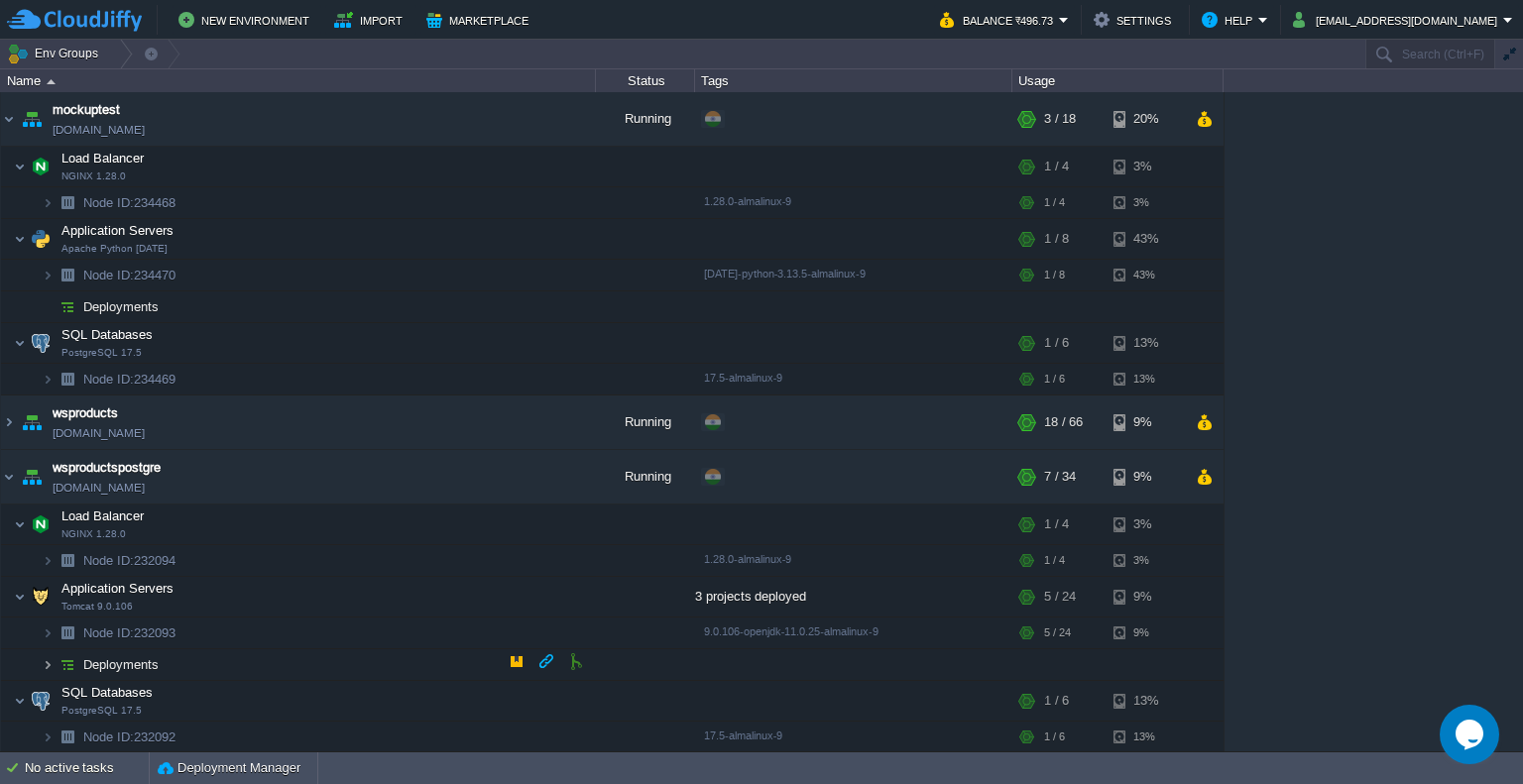 click at bounding box center (48, 664) 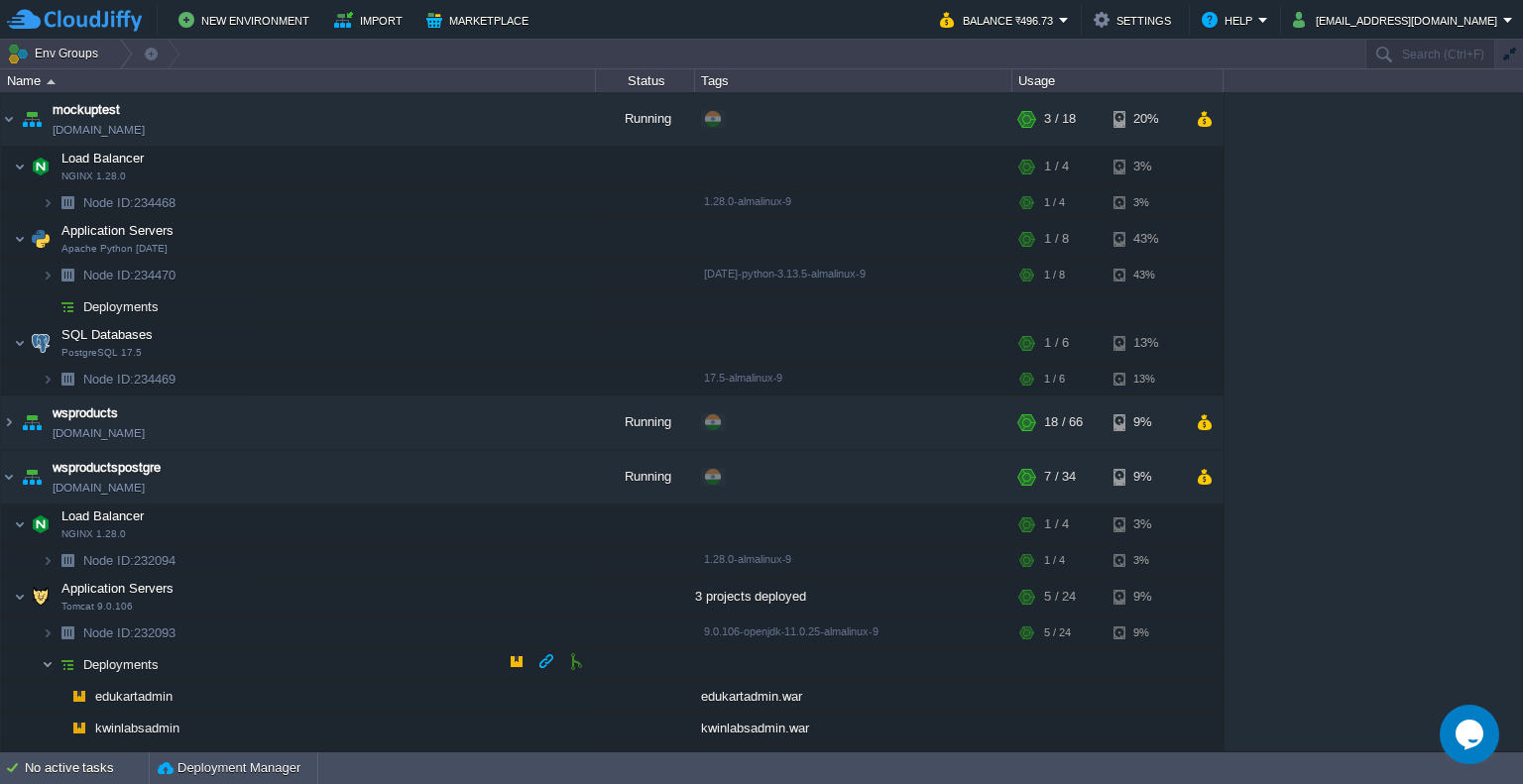scroll, scrollTop: 92, scrollLeft: 0, axis: vertical 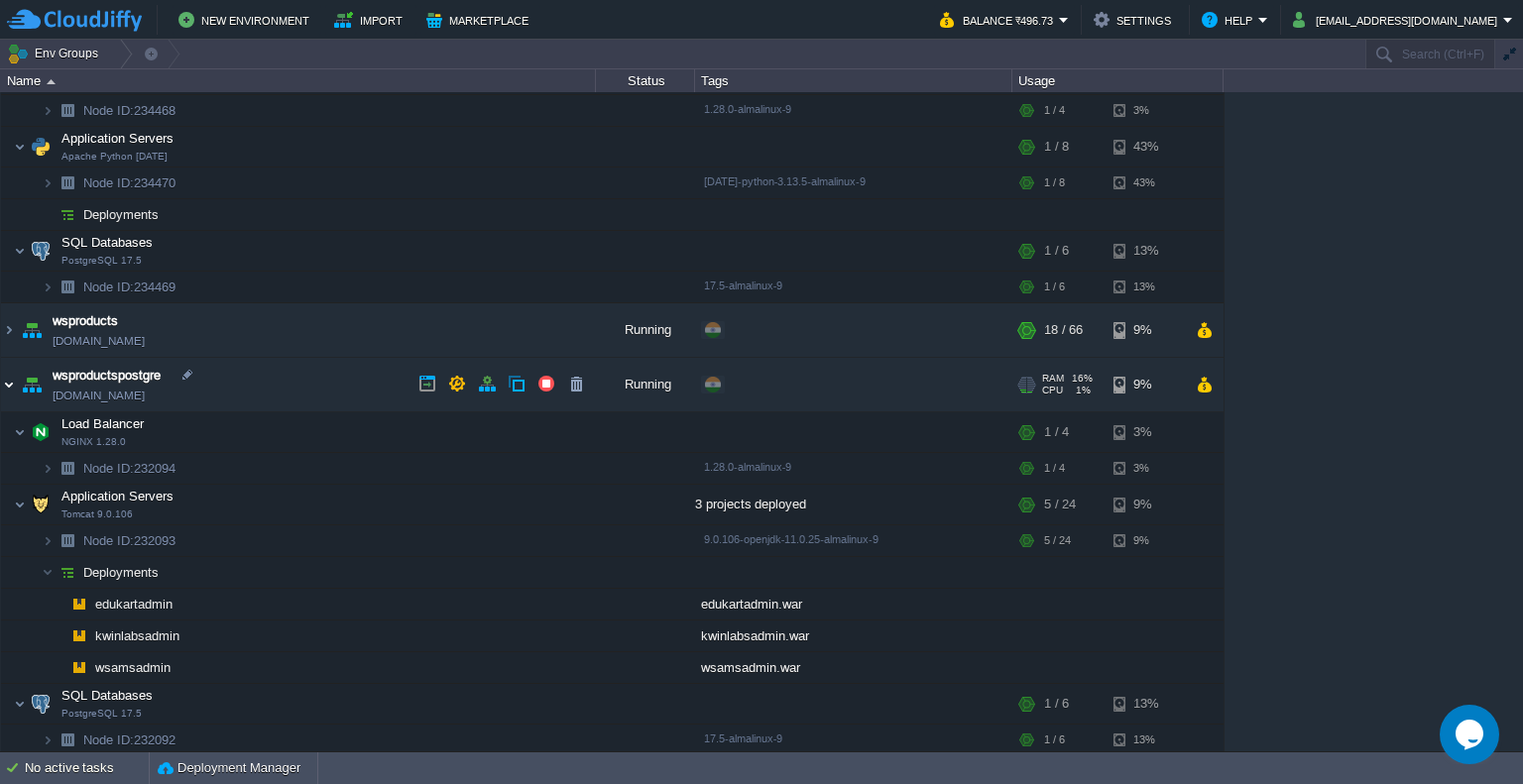 click at bounding box center (9, 385) 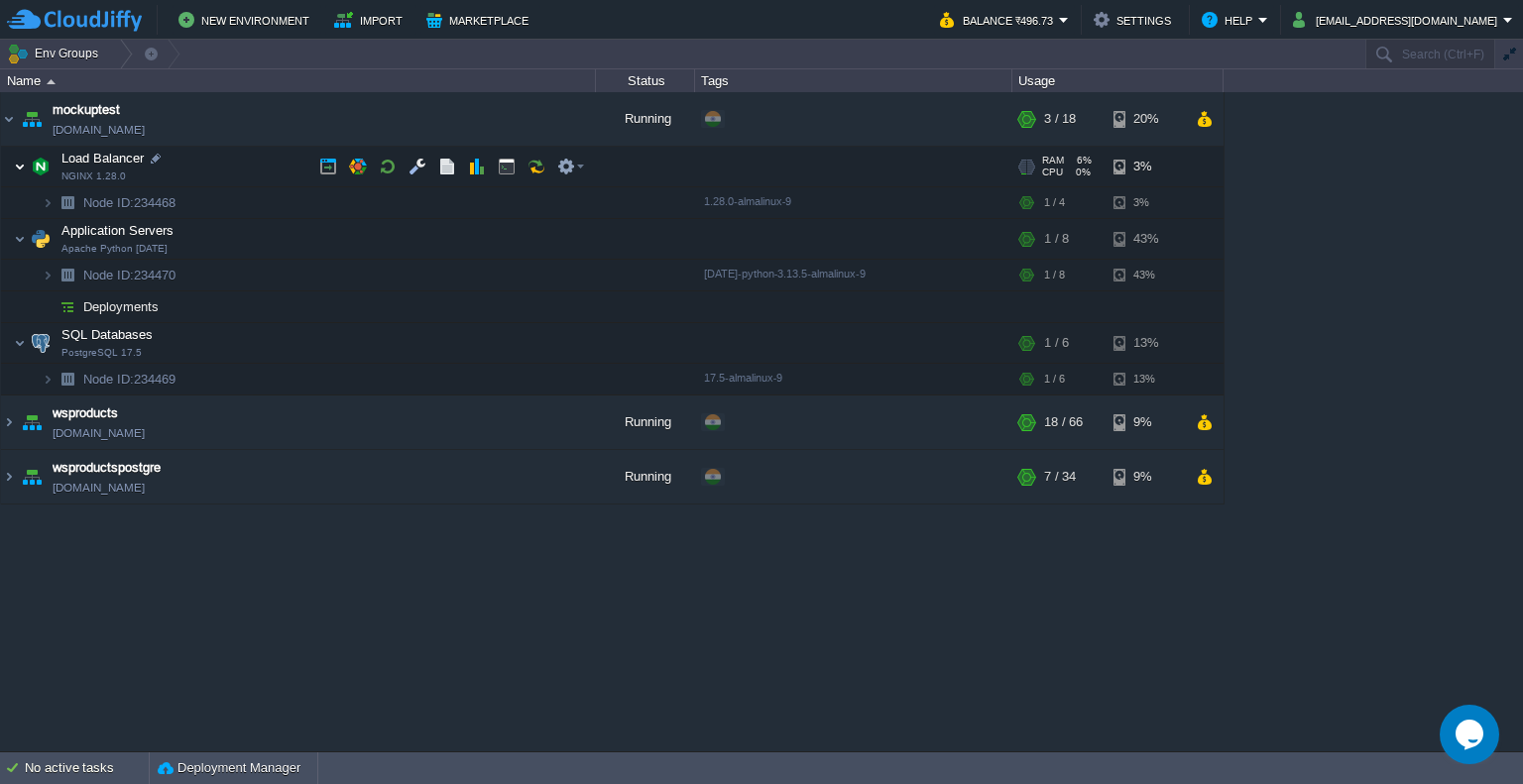 click at bounding box center [20, 167] 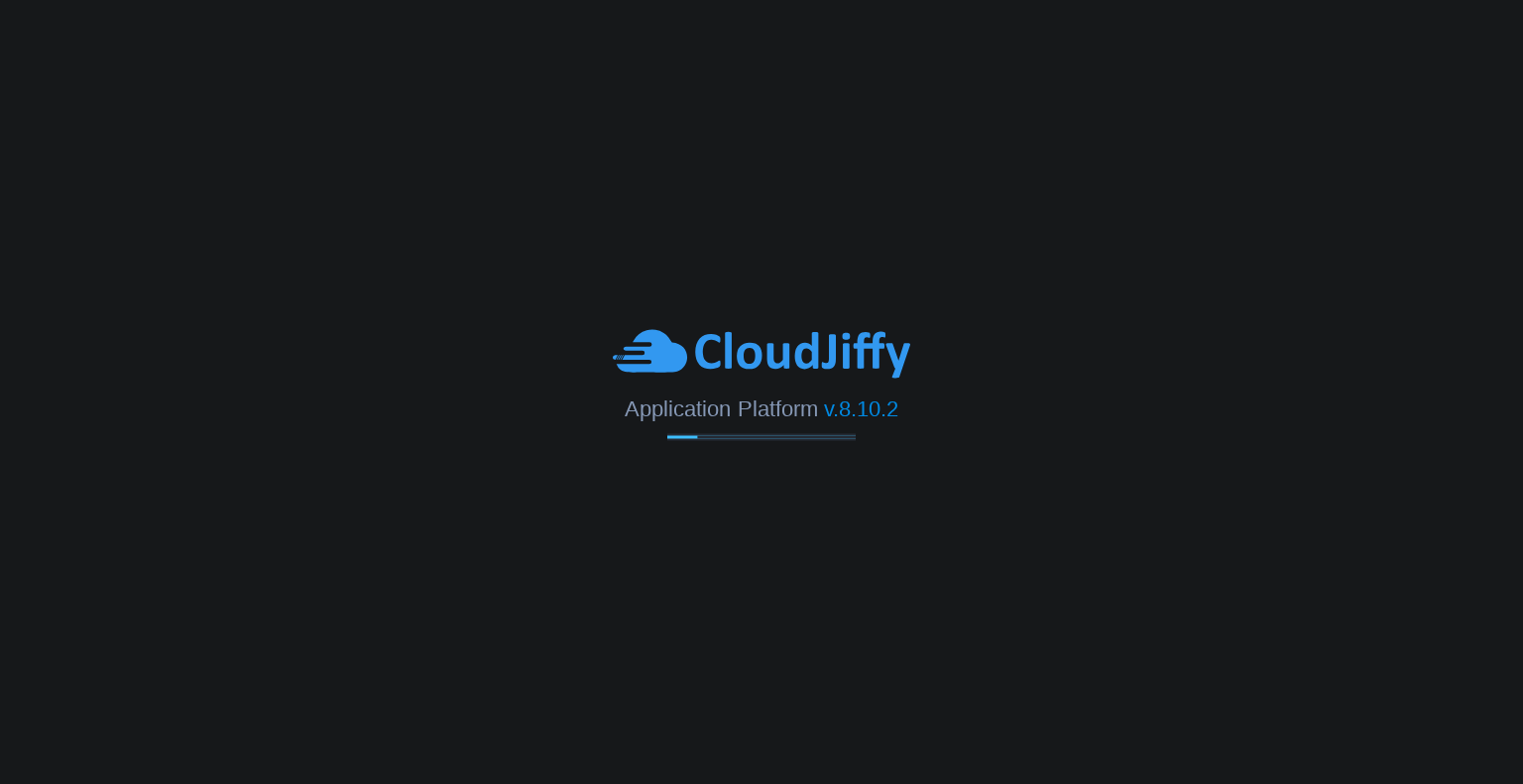 scroll, scrollTop: 0, scrollLeft: 0, axis: both 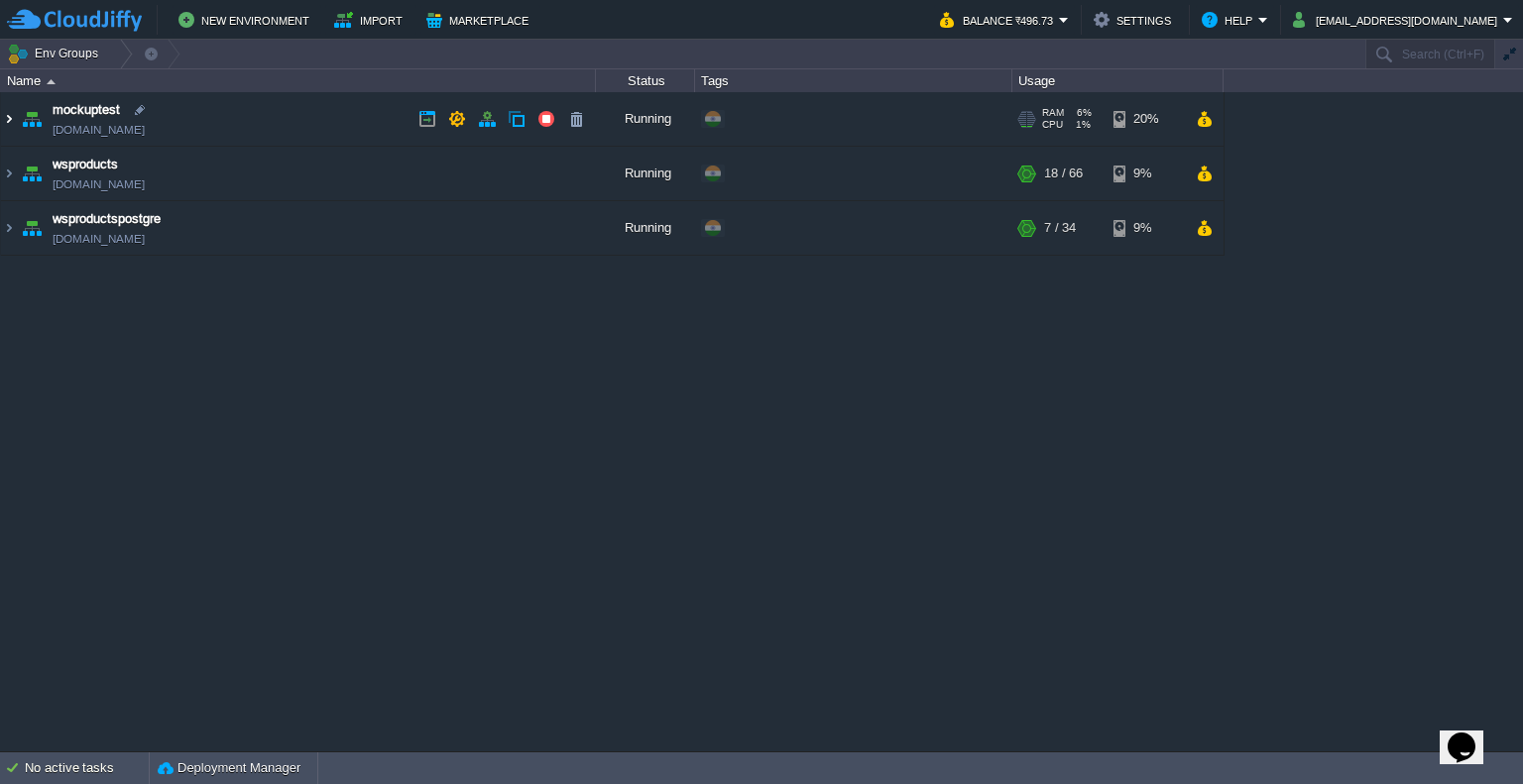 click at bounding box center (9, 119) 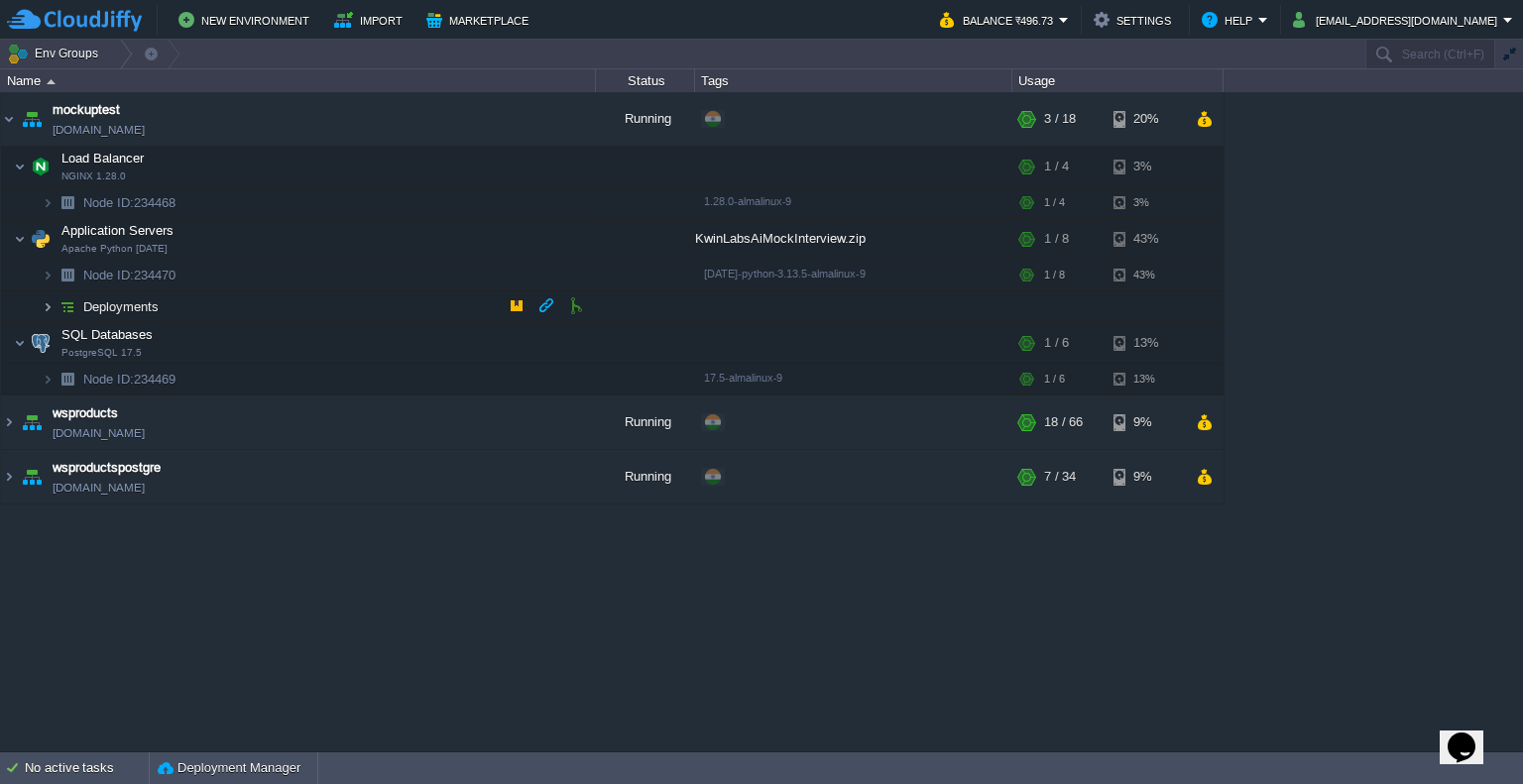 click at bounding box center [48, 306] 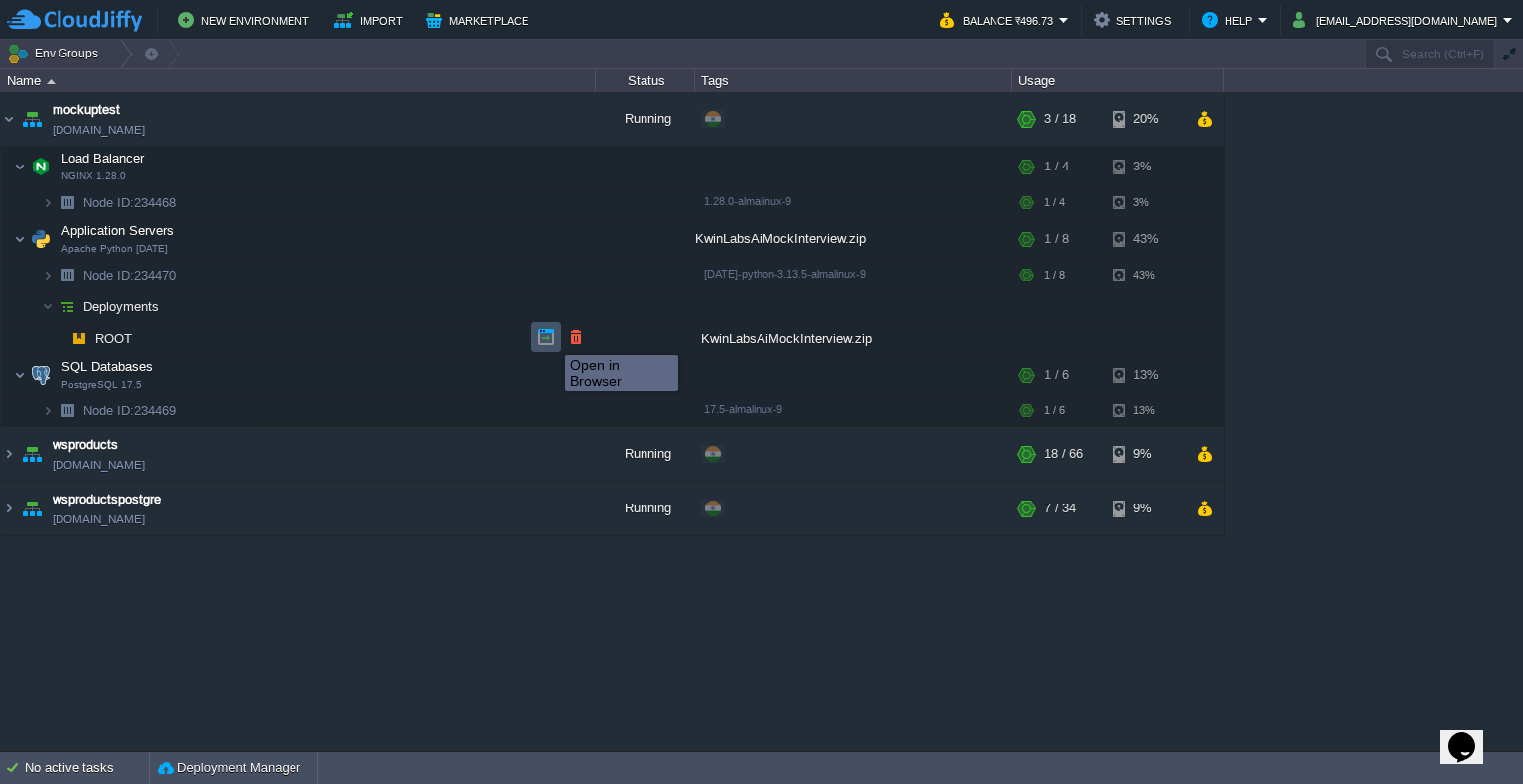click at bounding box center (546, 337) 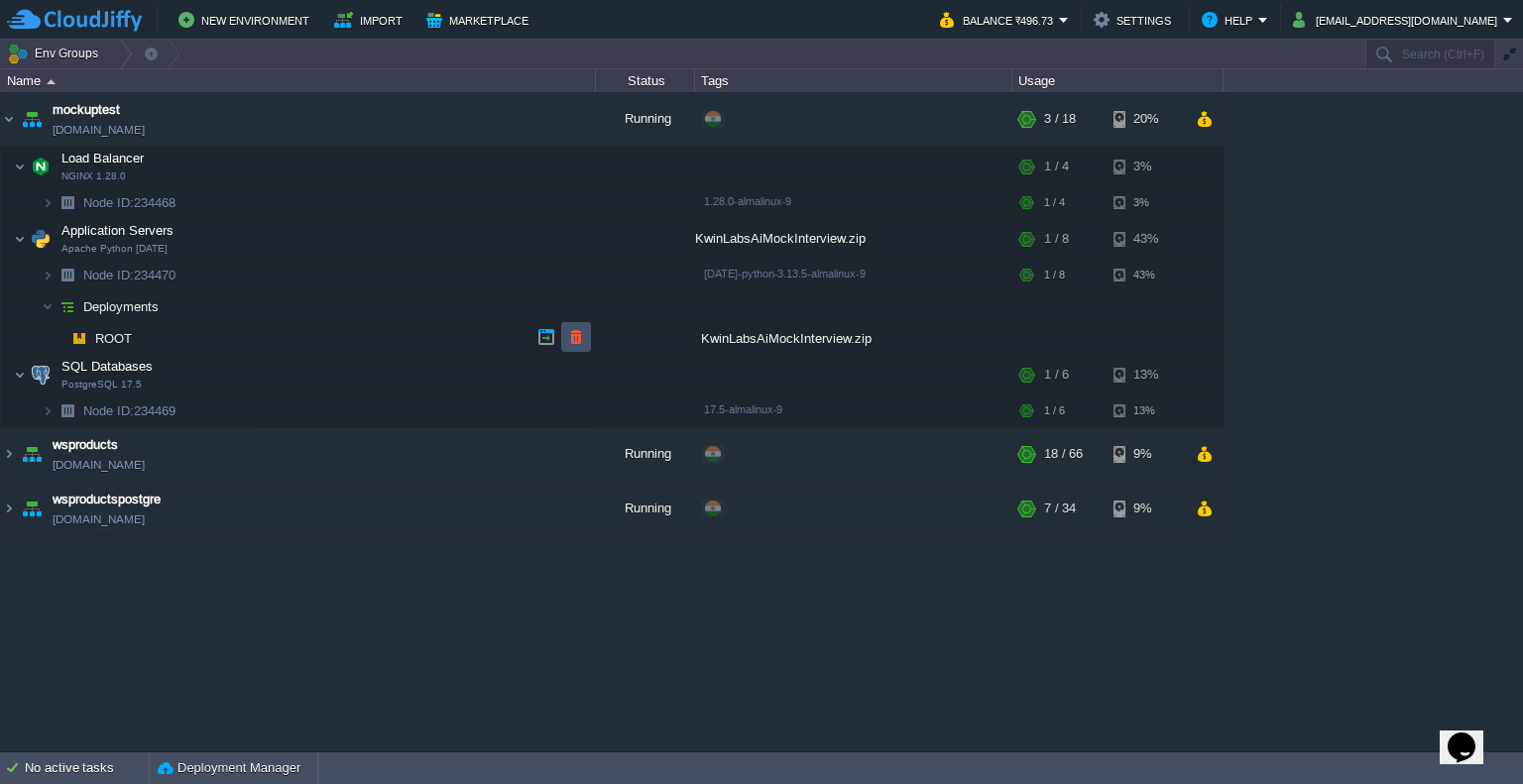 click at bounding box center [576, 337] 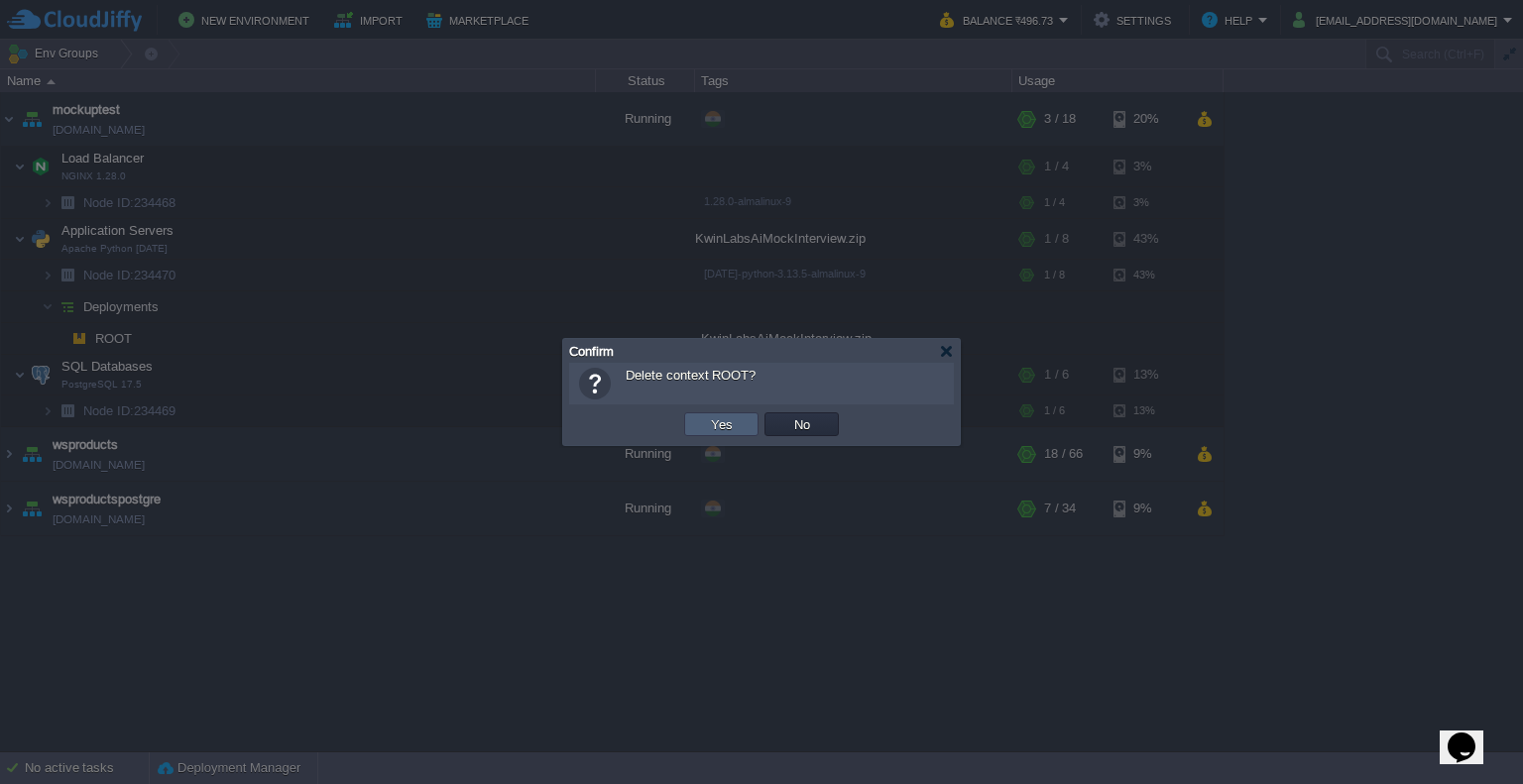 click on "Yes" at bounding box center [721, 424] 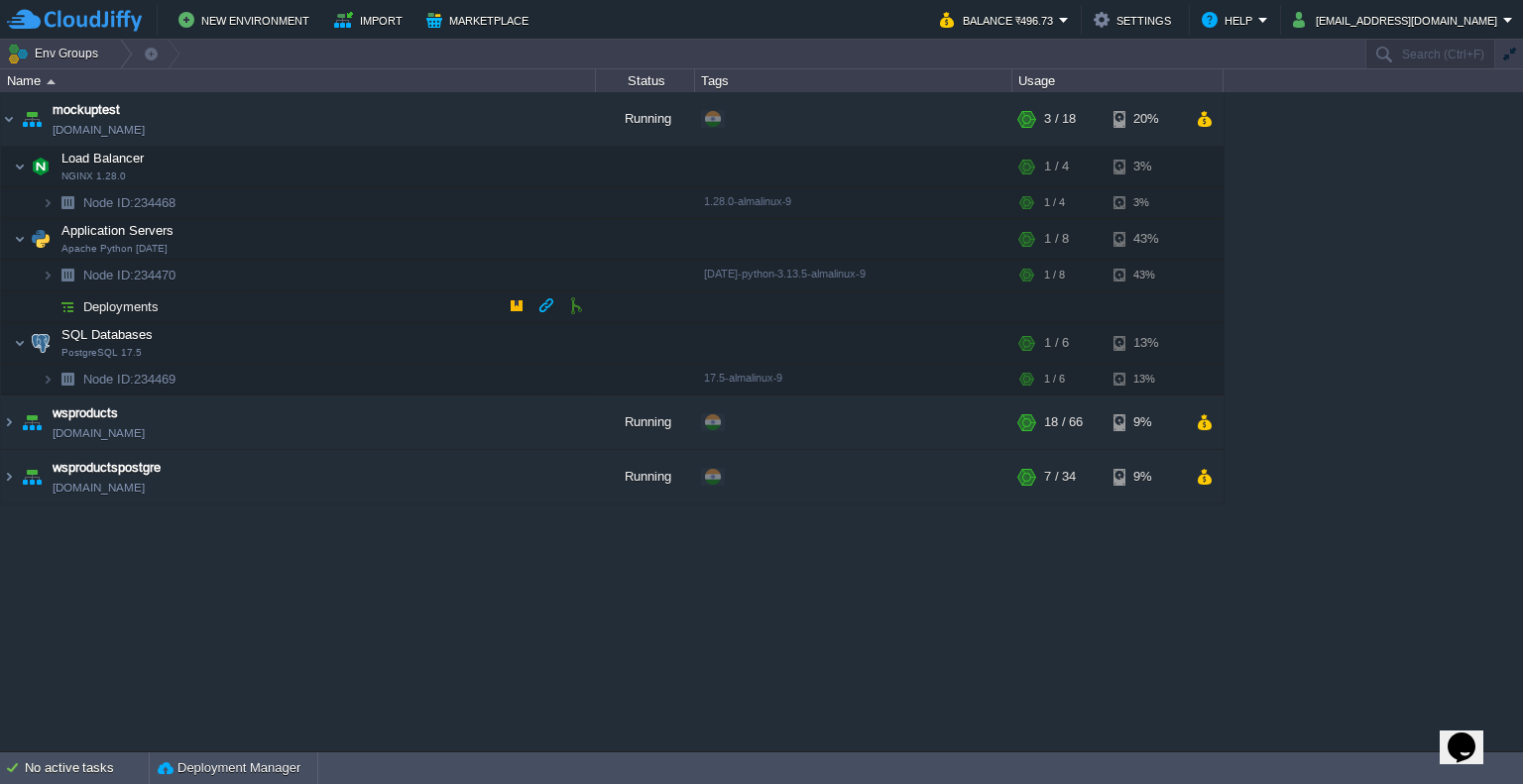 click at bounding box center (67, 306) 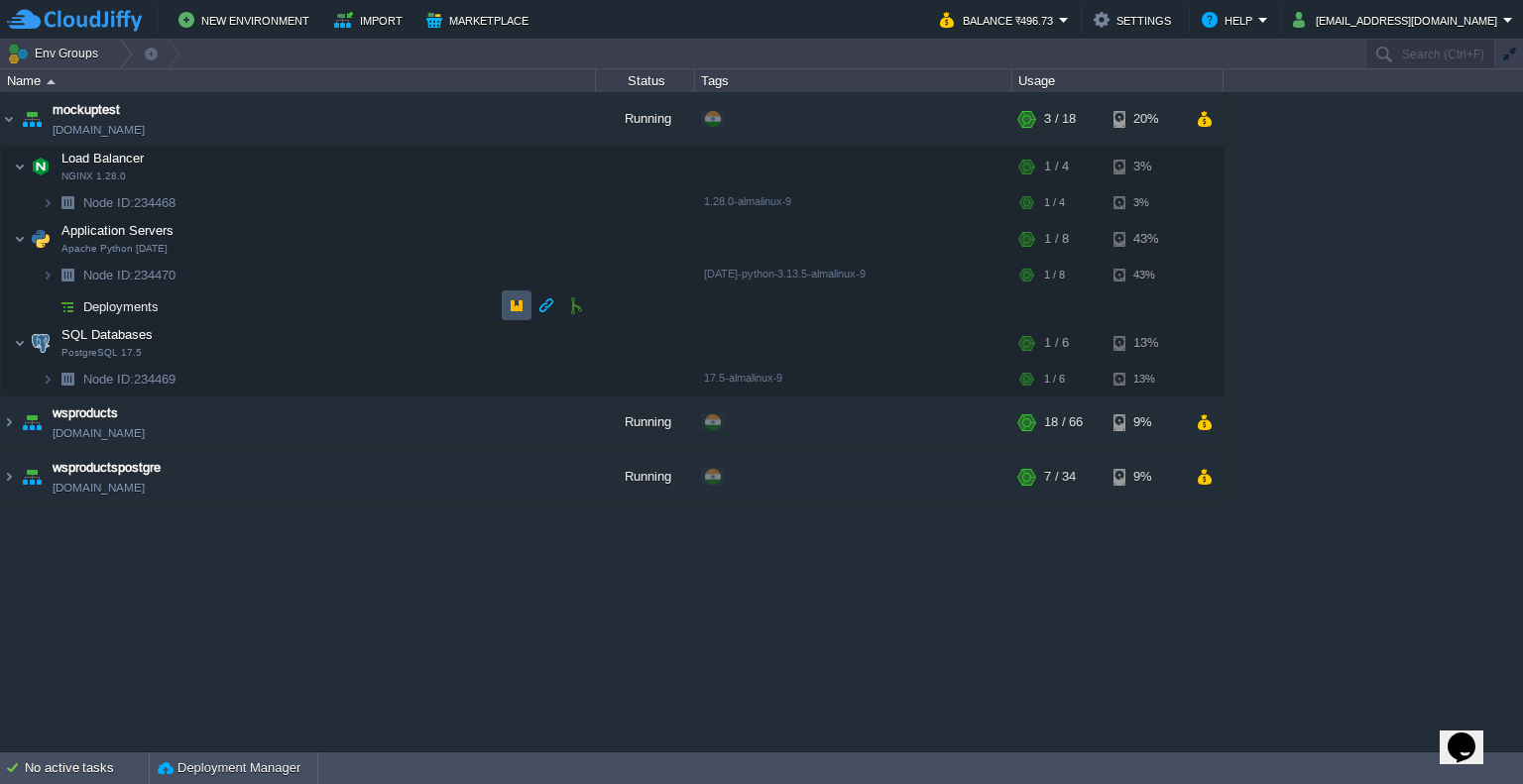 click at bounding box center (517, 305) 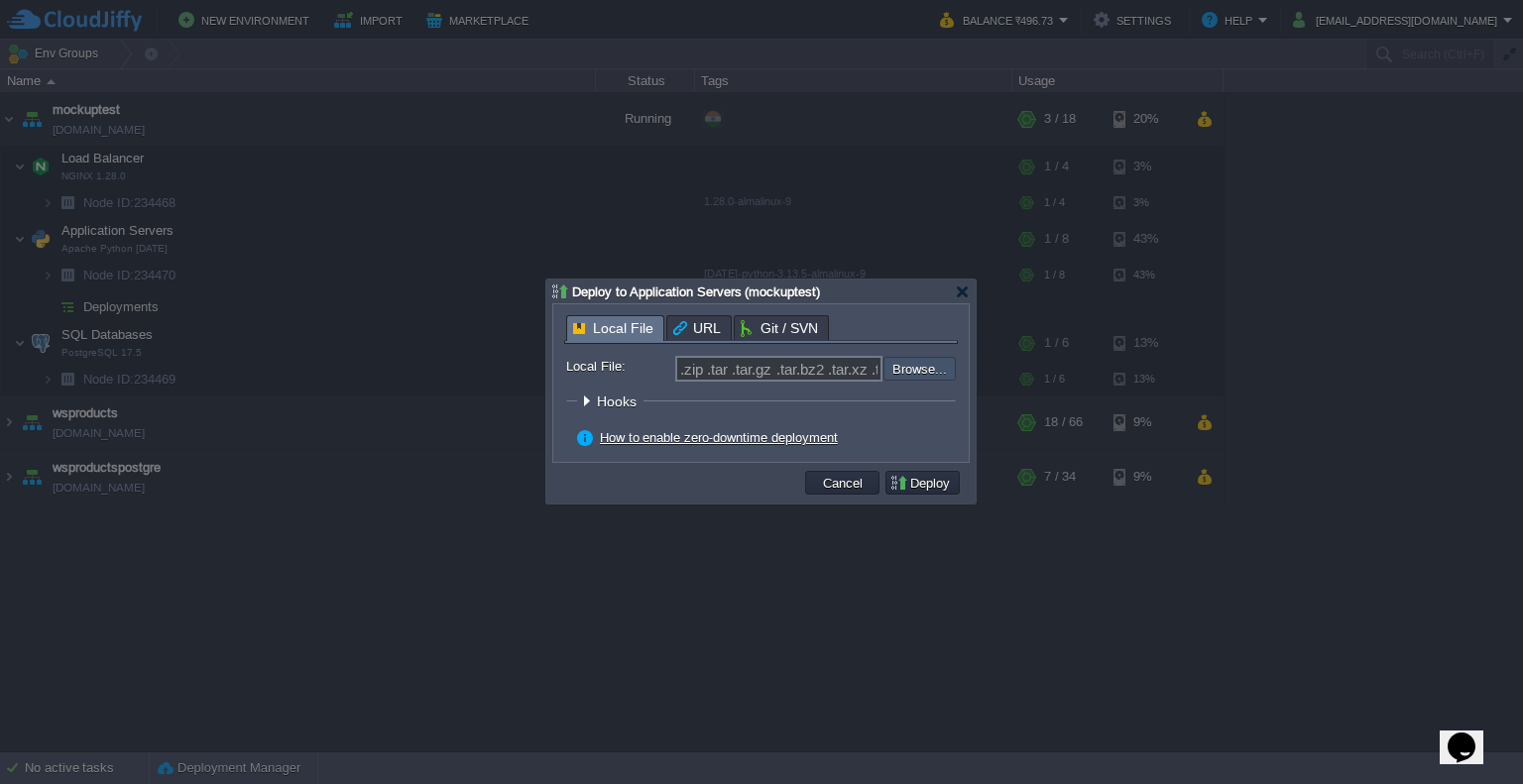 click at bounding box center [830, 369] 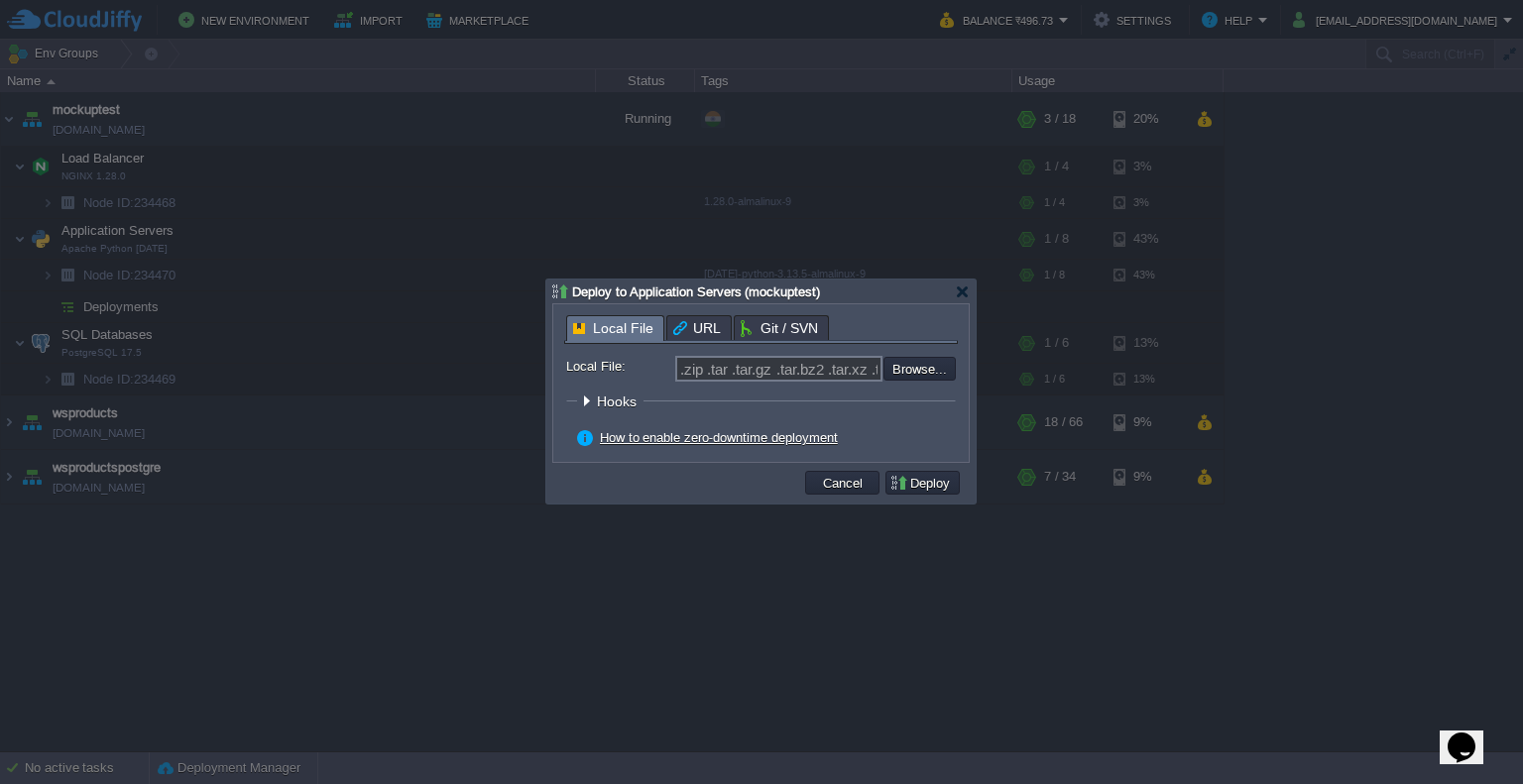 type on "C:\fakepath\AiMockInterview.zip" 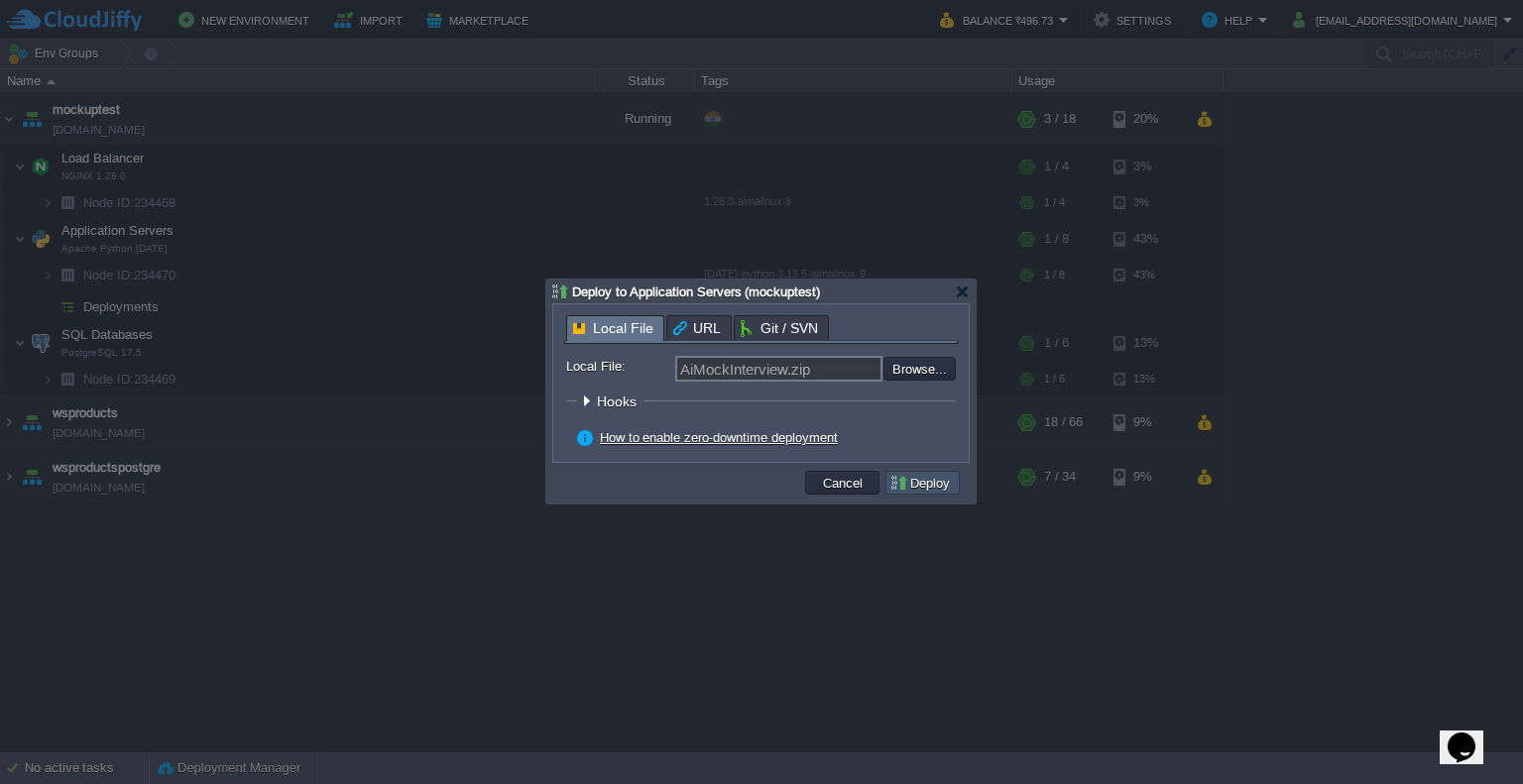 click on "Deploy" at bounding box center [922, 483] 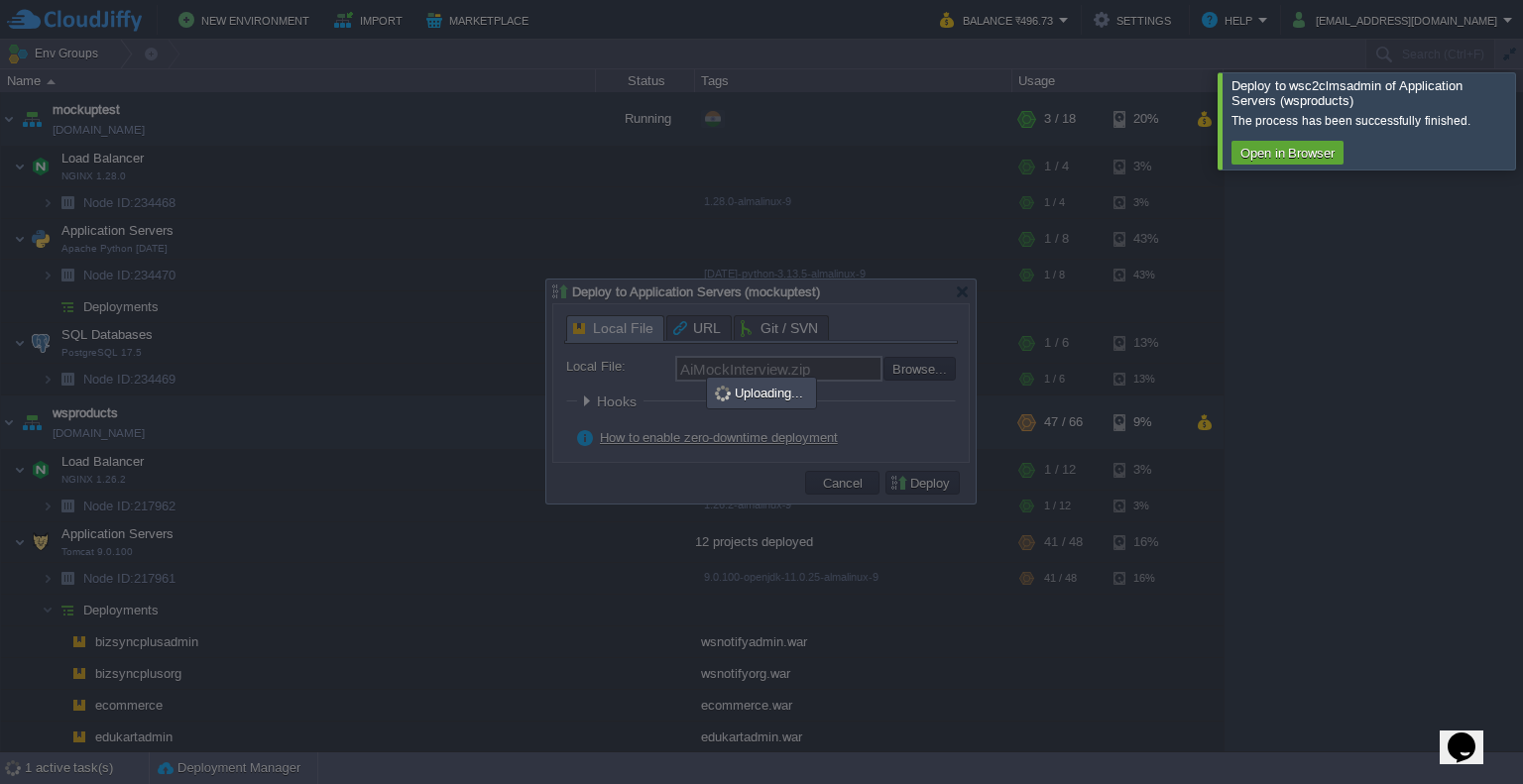 scroll, scrollTop: 210, scrollLeft: 0, axis: vertical 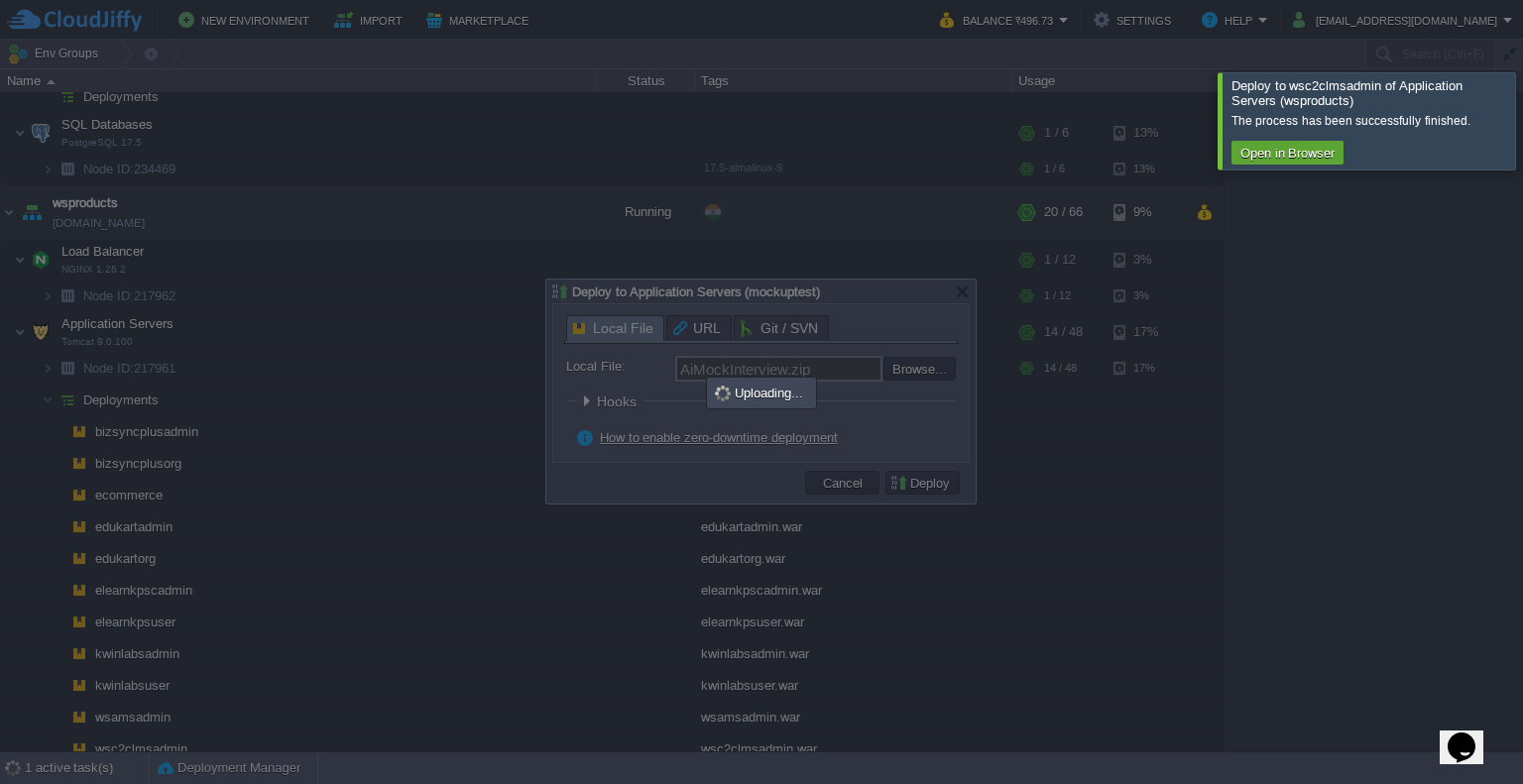 click at bounding box center (762, 392) 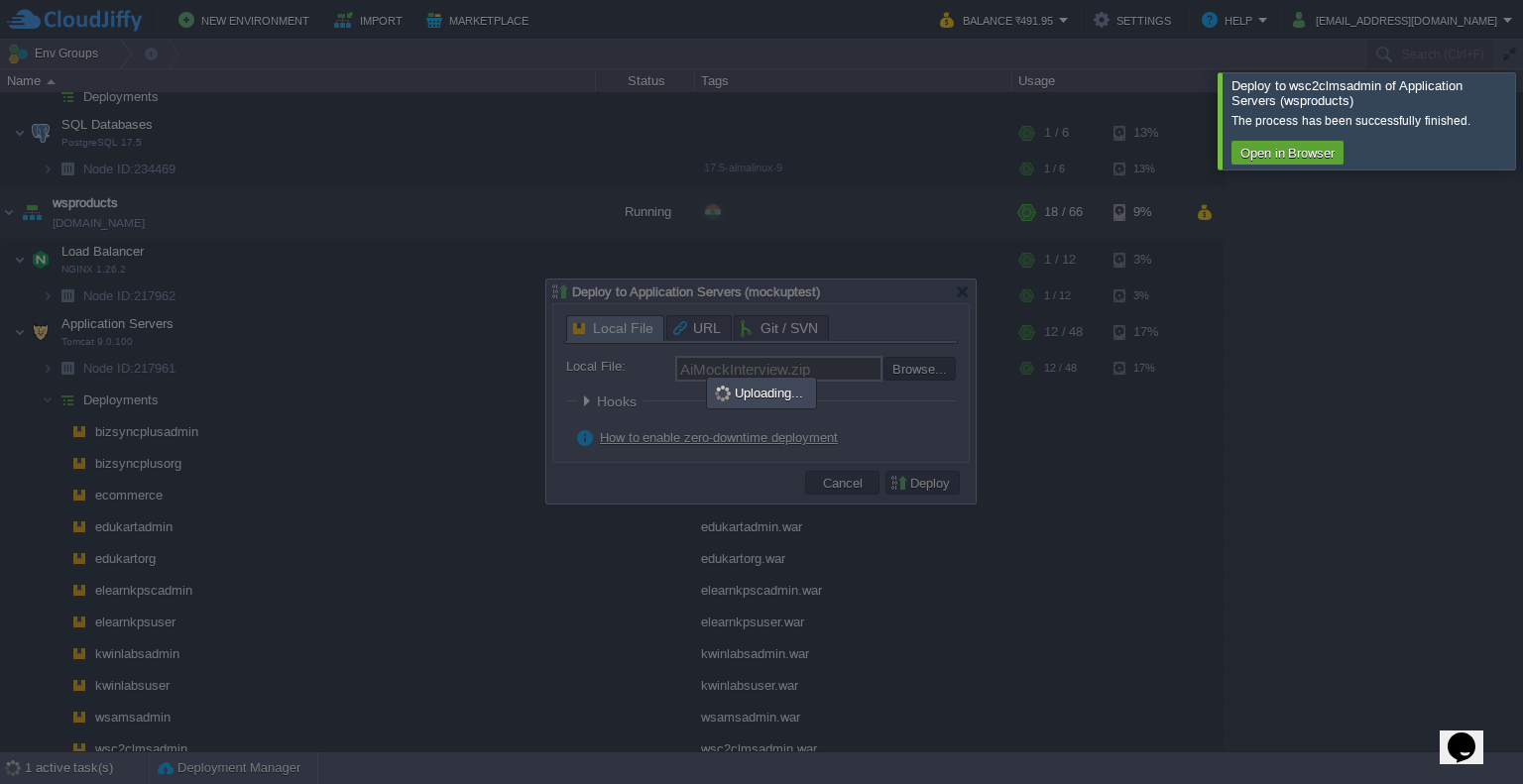 click at bounding box center (762, 392) 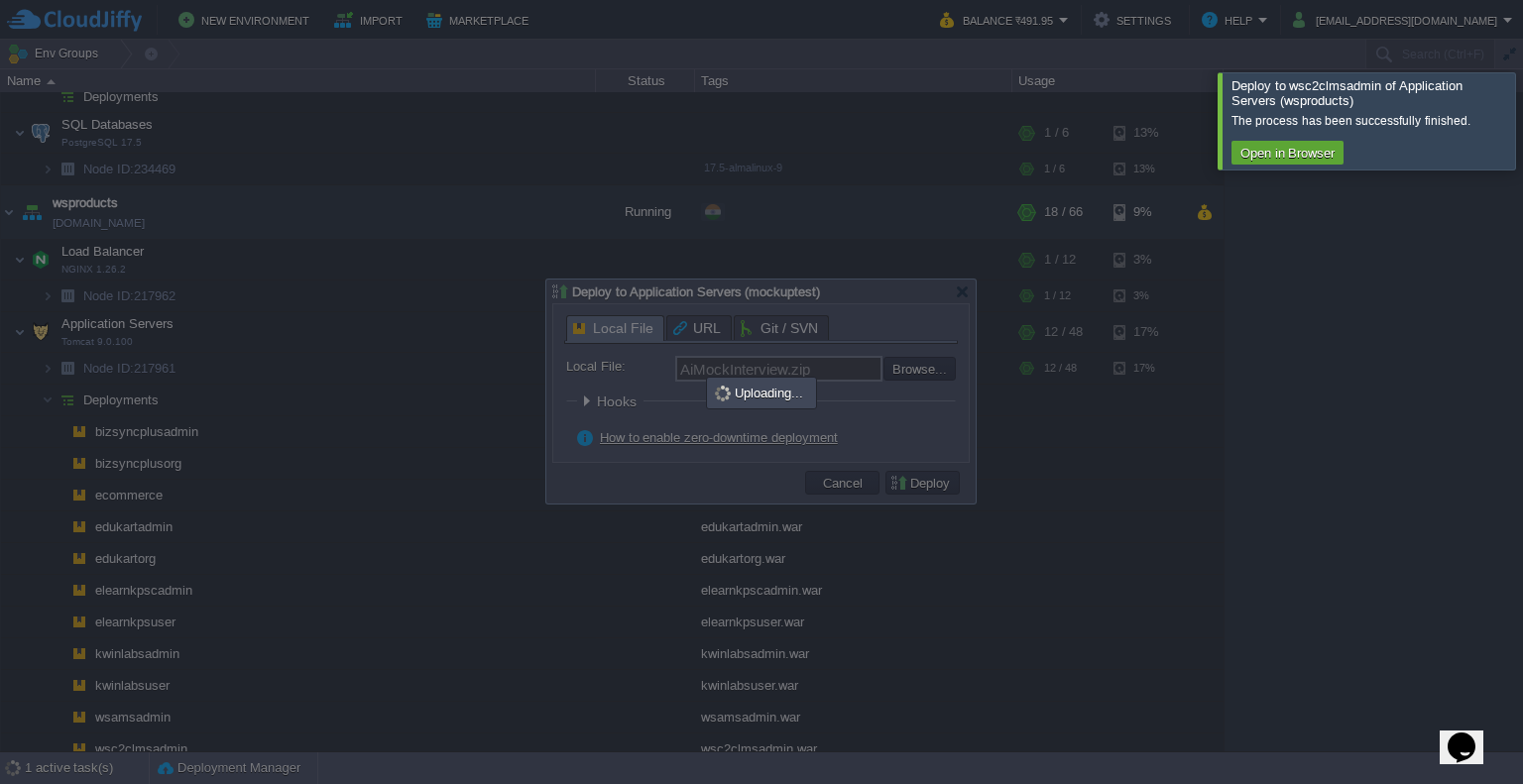 scroll, scrollTop: 130, scrollLeft: 0, axis: vertical 